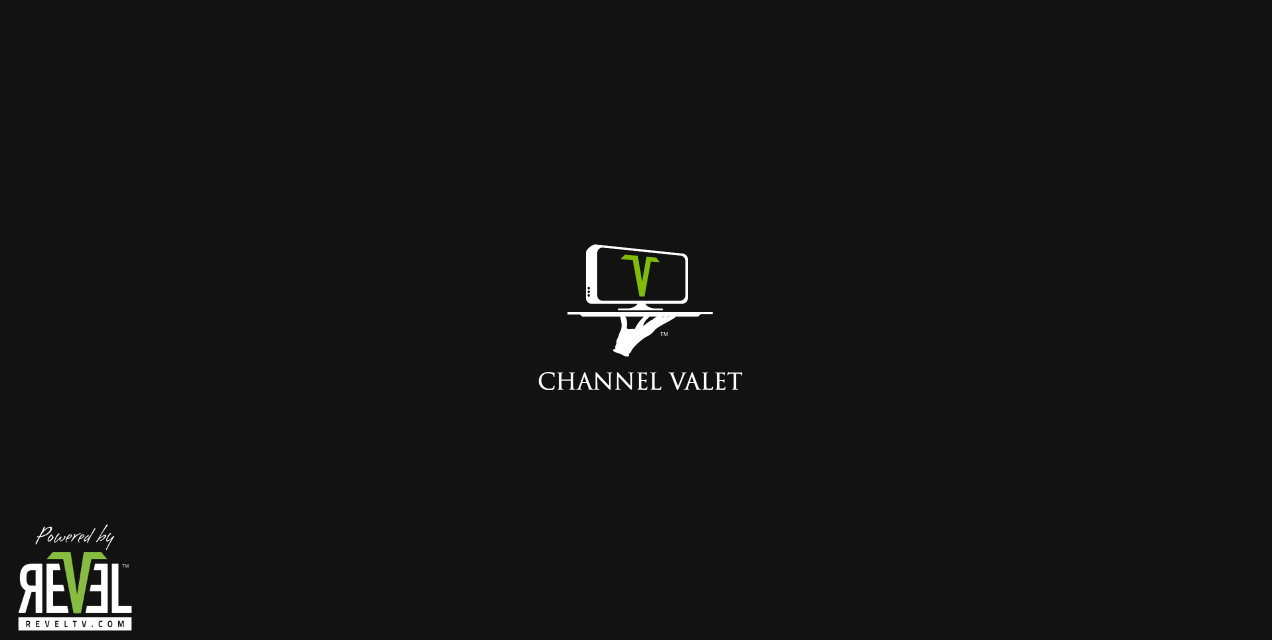 scroll, scrollTop: 0, scrollLeft: 0, axis: both 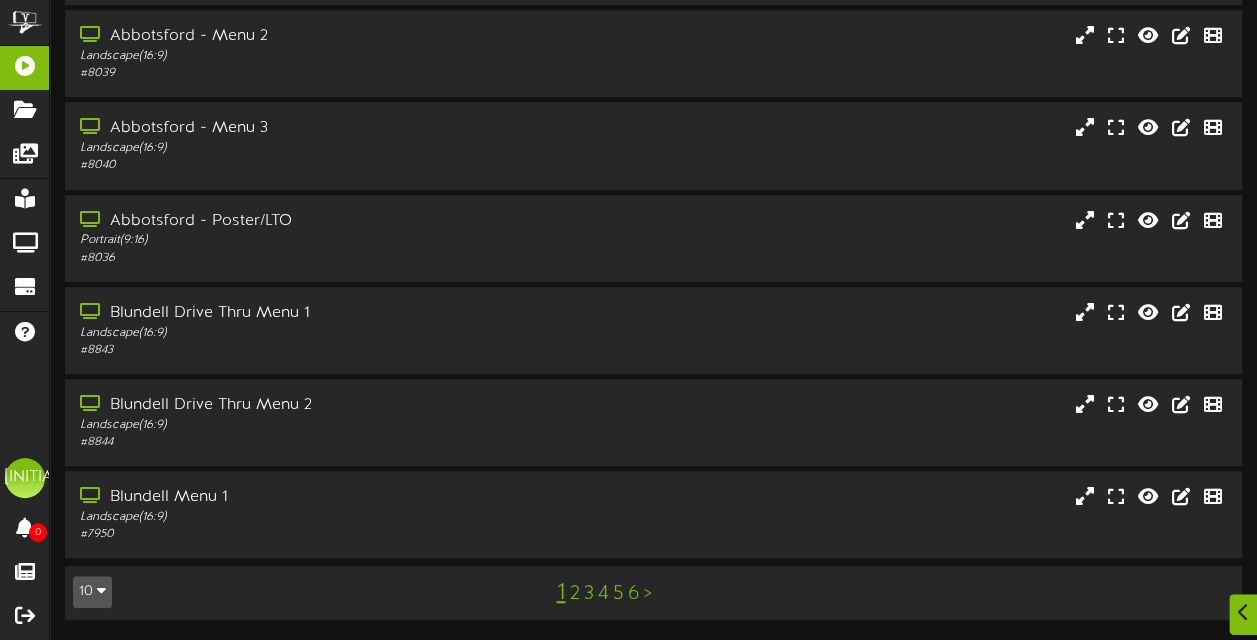 click on "2" at bounding box center (574, 594) 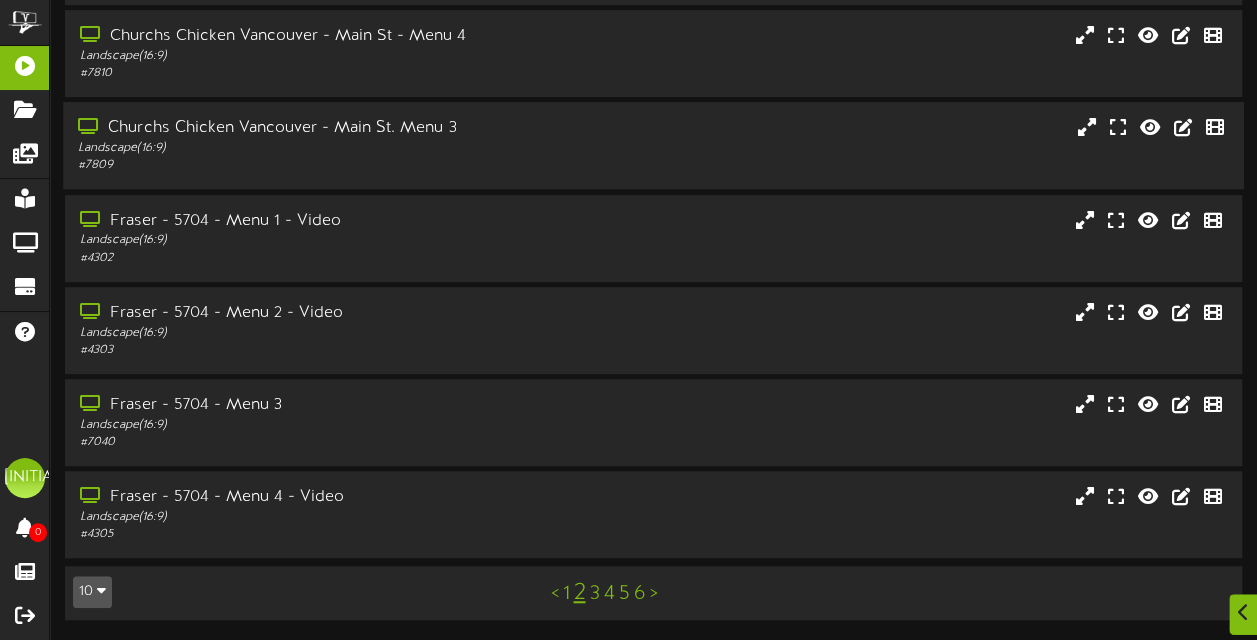 scroll, scrollTop: 451, scrollLeft: 0, axis: vertical 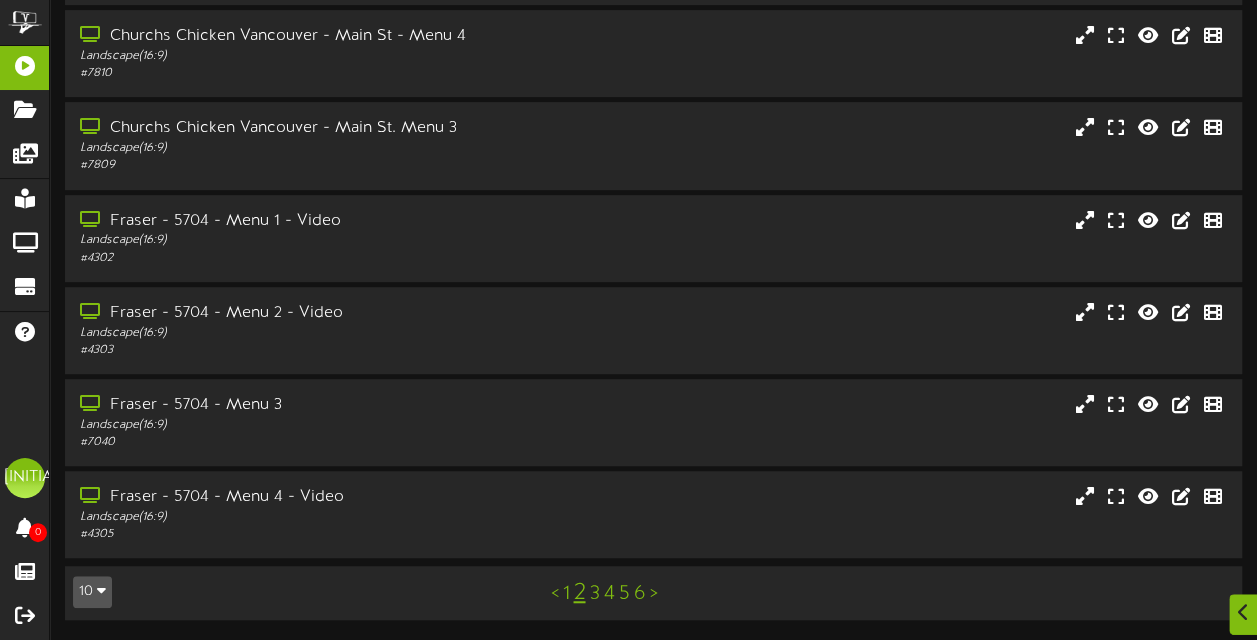 click on "3" at bounding box center [594, 594] 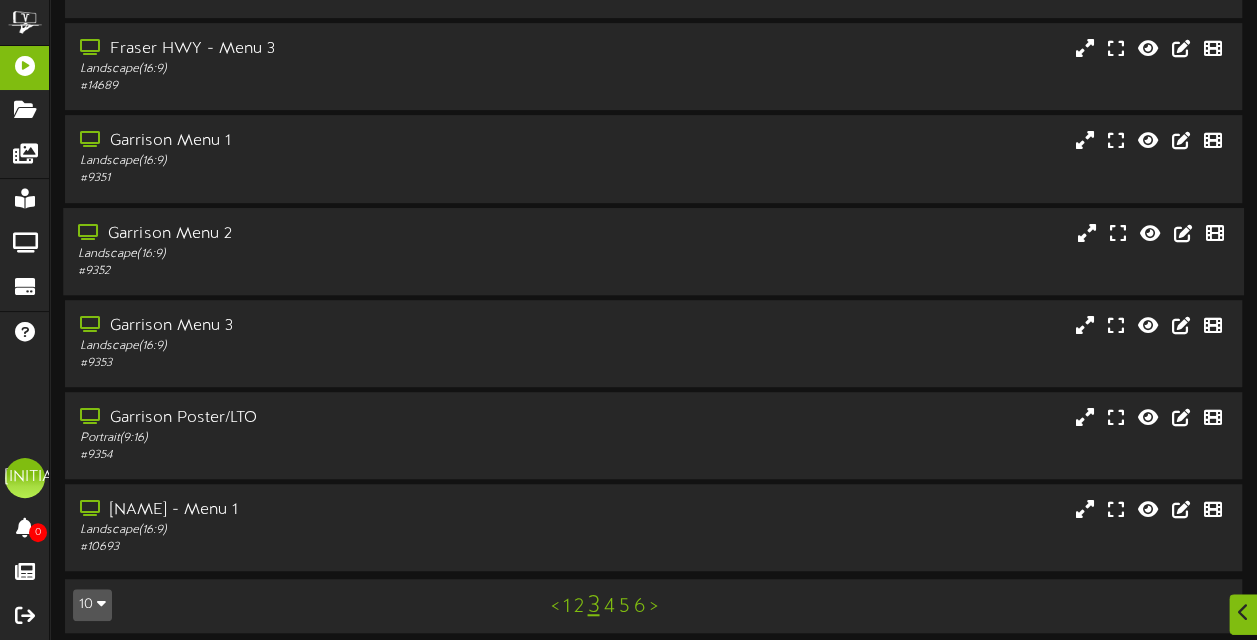 scroll, scrollTop: 451, scrollLeft: 0, axis: vertical 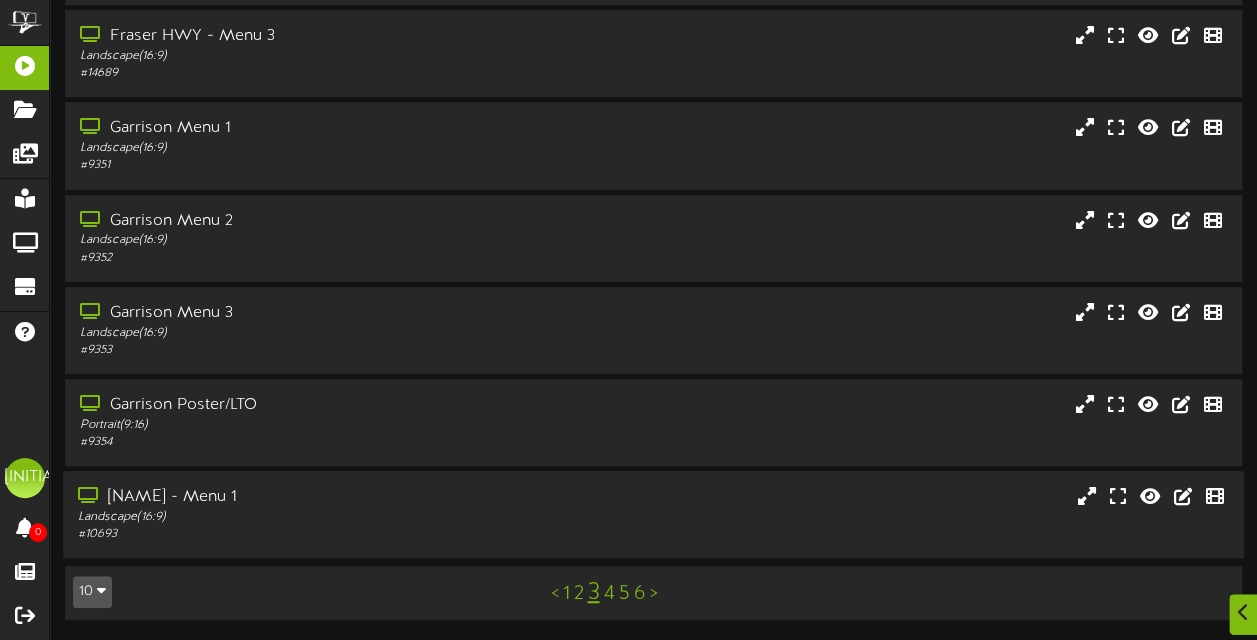 click on "Landscape  ( 16:9 )" at bounding box center [309, 517] 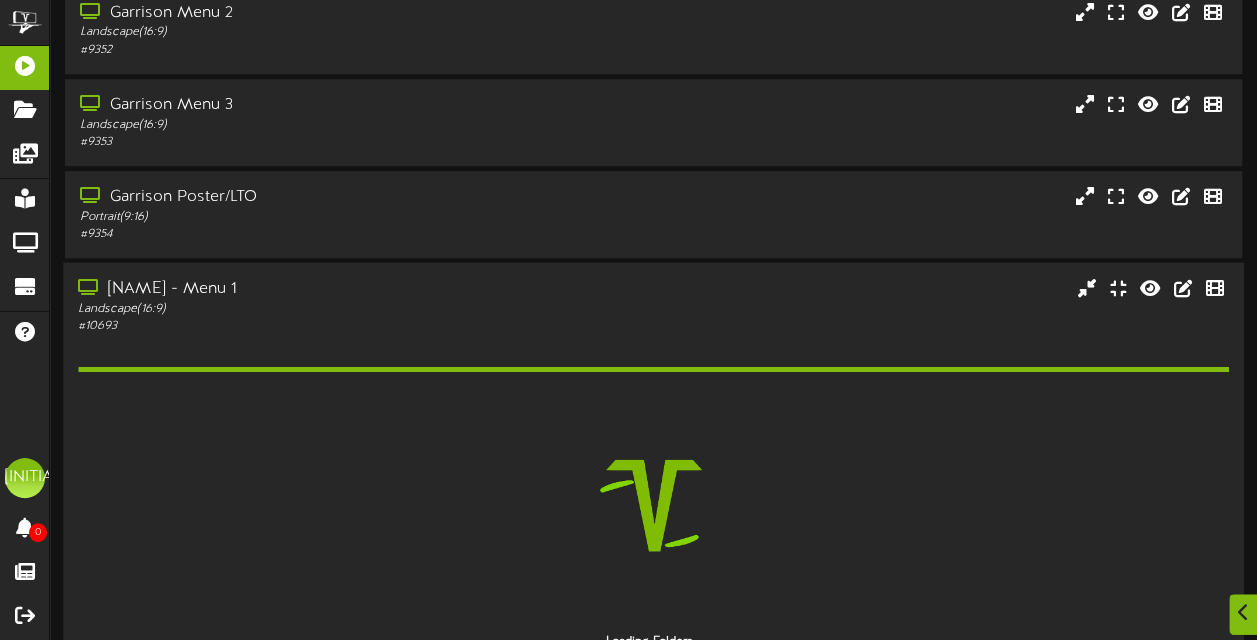 scroll, scrollTop: 707, scrollLeft: 0, axis: vertical 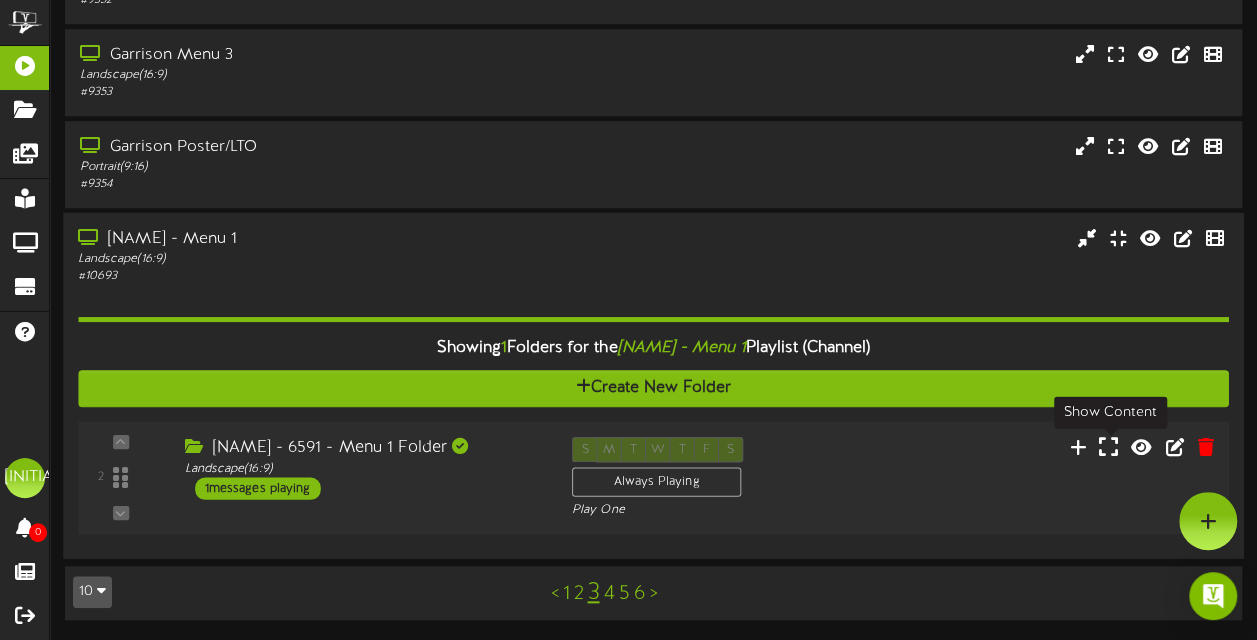 click at bounding box center [1108, 446] 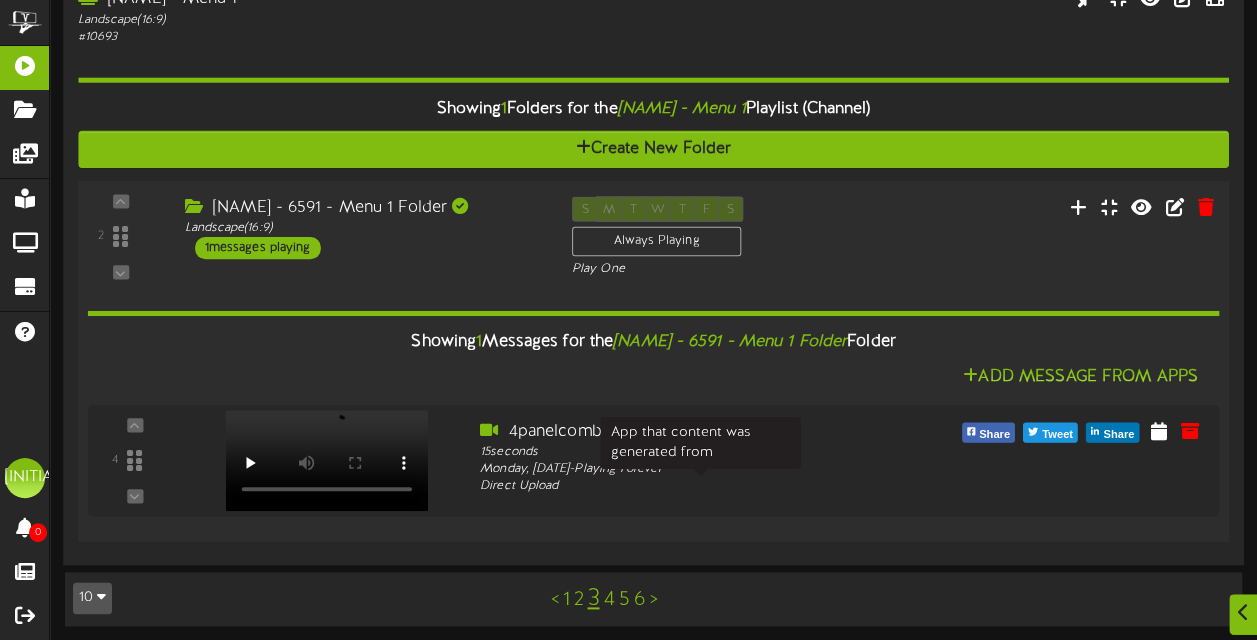 scroll, scrollTop: 952, scrollLeft: 0, axis: vertical 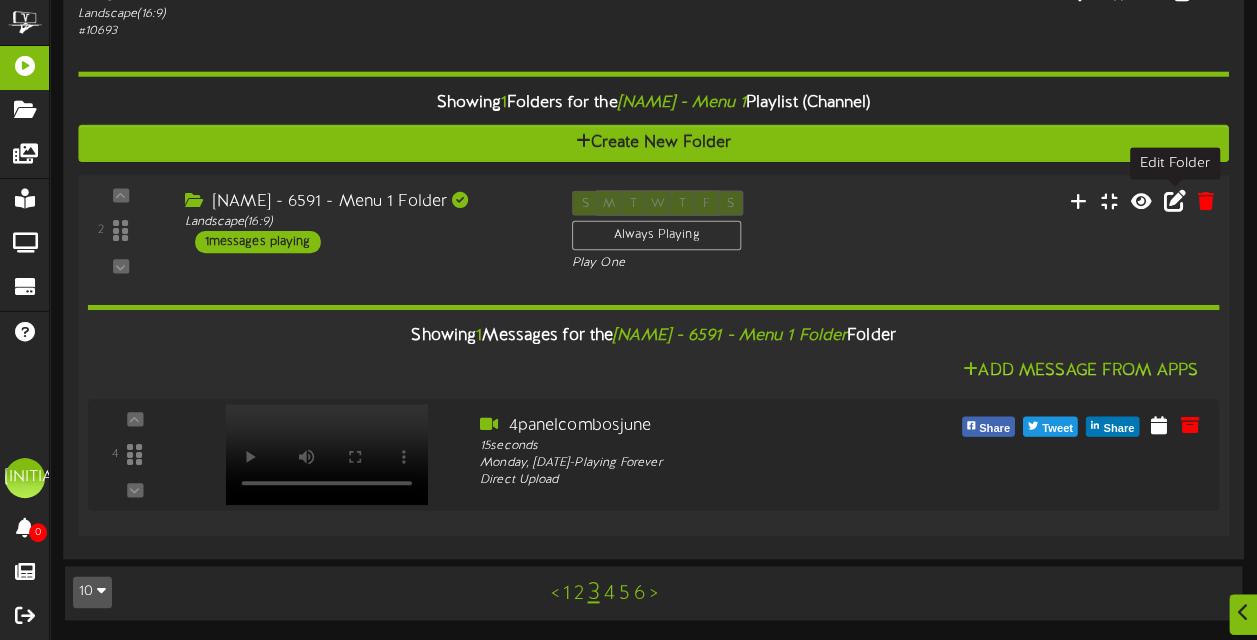 click at bounding box center [1175, 200] 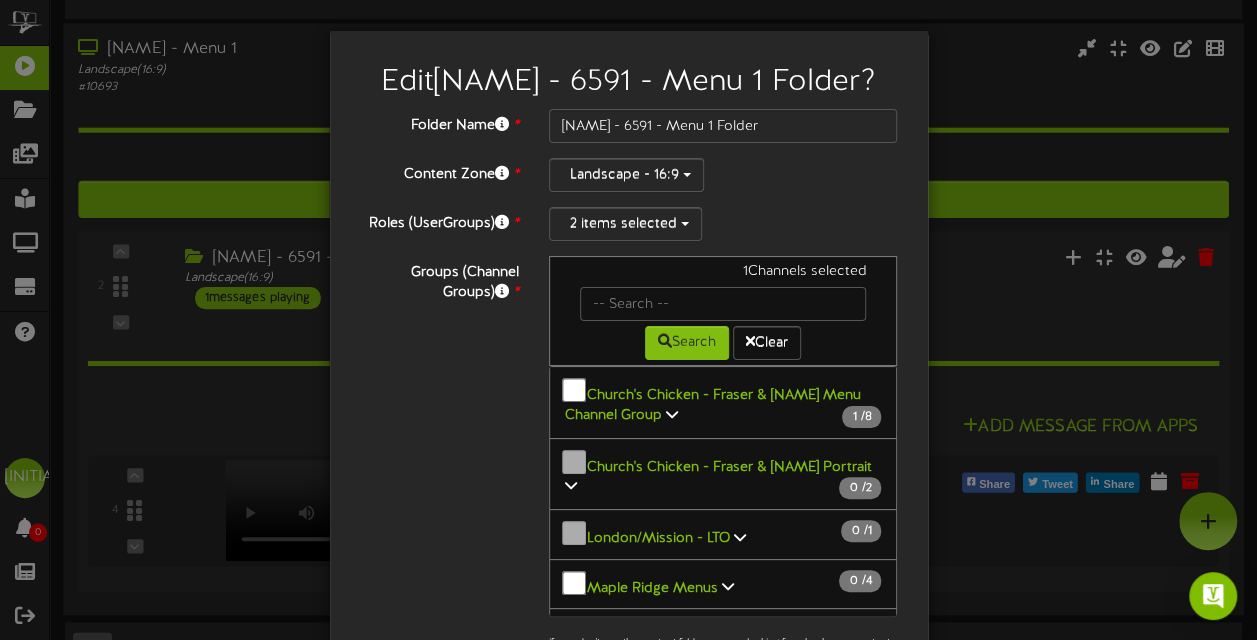 scroll, scrollTop: 752, scrollLeft: 0, axis: vertical 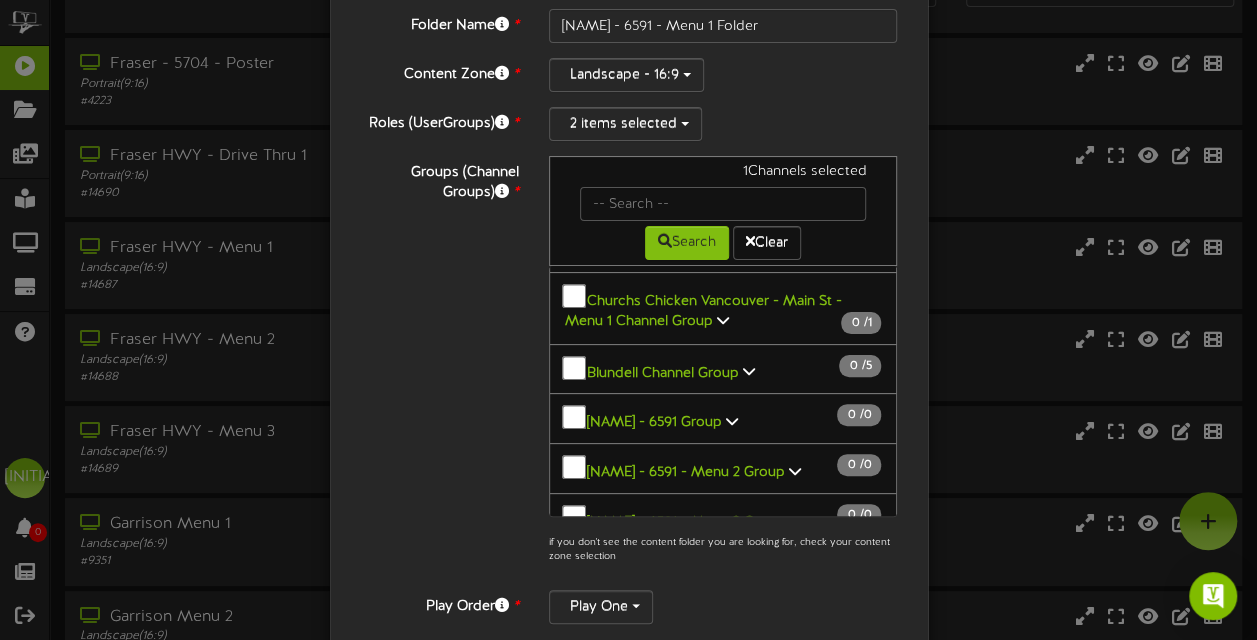 click at bounding box center (731, 421) 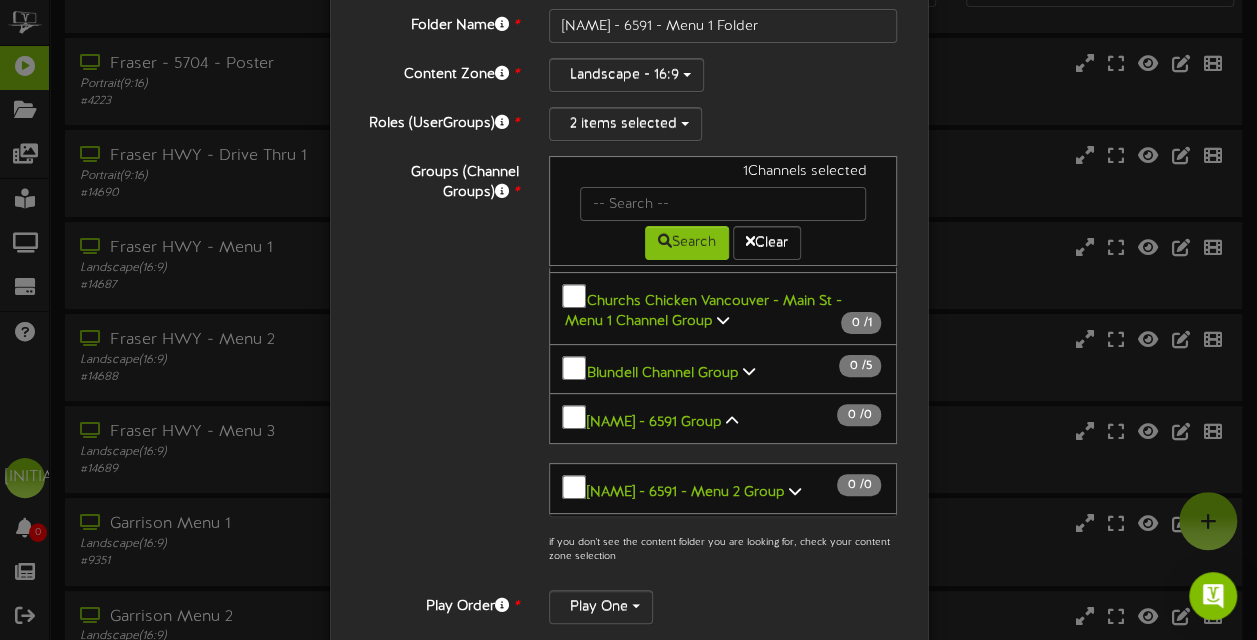 click at bounding box center [731, 421] 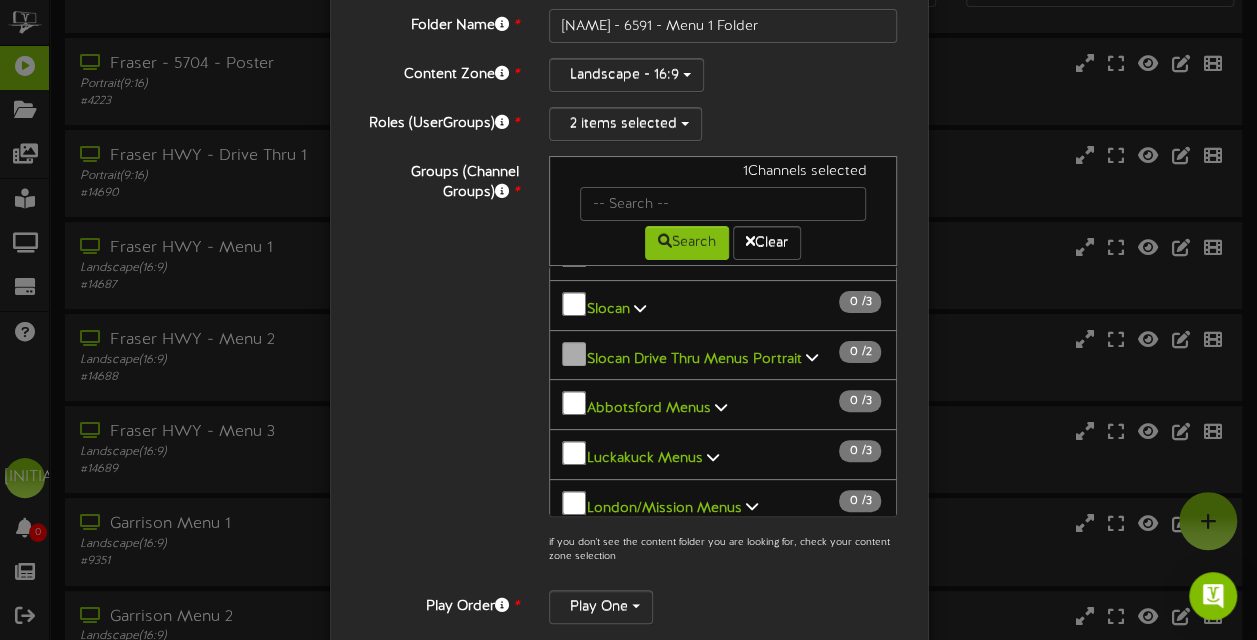 scroll, scrollTop: 1100, scrollLeft: 0, axis: vertical 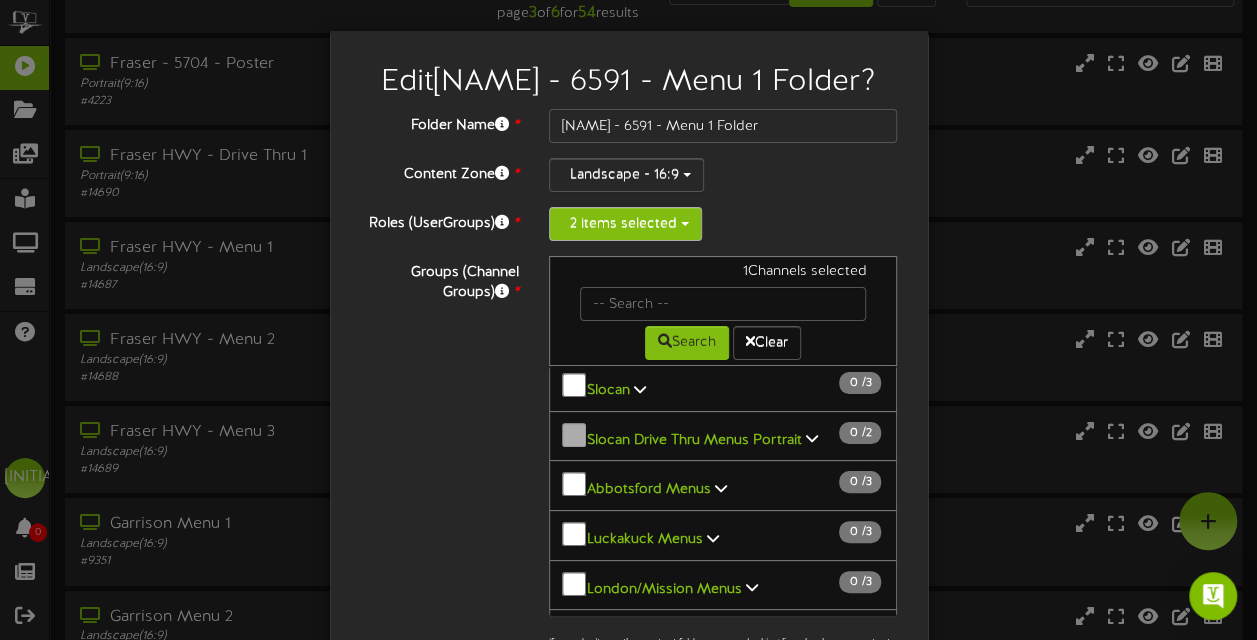 click at bounding box center (685, 224) 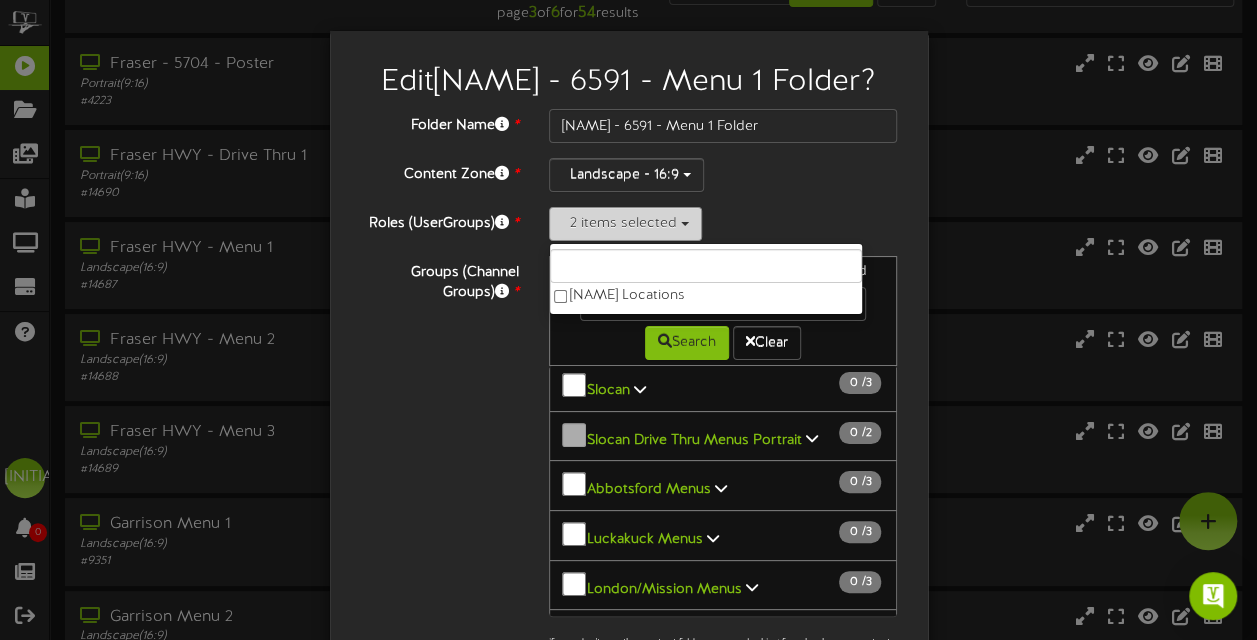 click at bounding box center [685, 224] 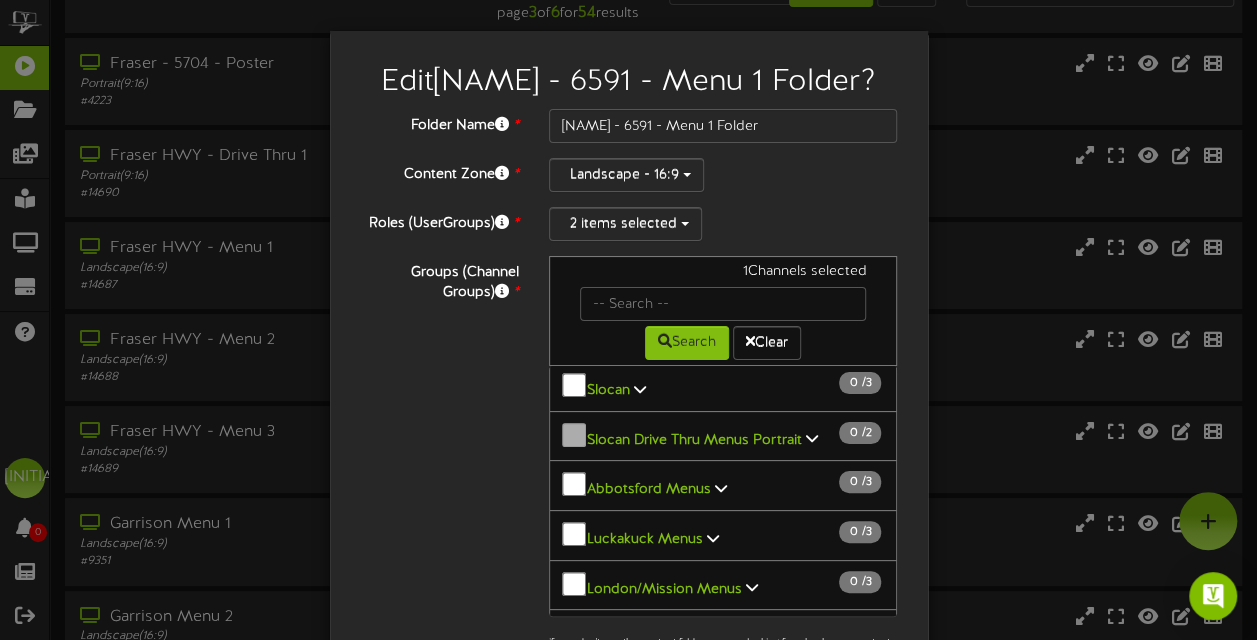 click on "Groups (Channel Groups)
*
1  Channels selected
Search
Clear
Church's Chicken - Fraser & [NAME] Menu Channel Group
1 8" at bounding box center (629, 465) 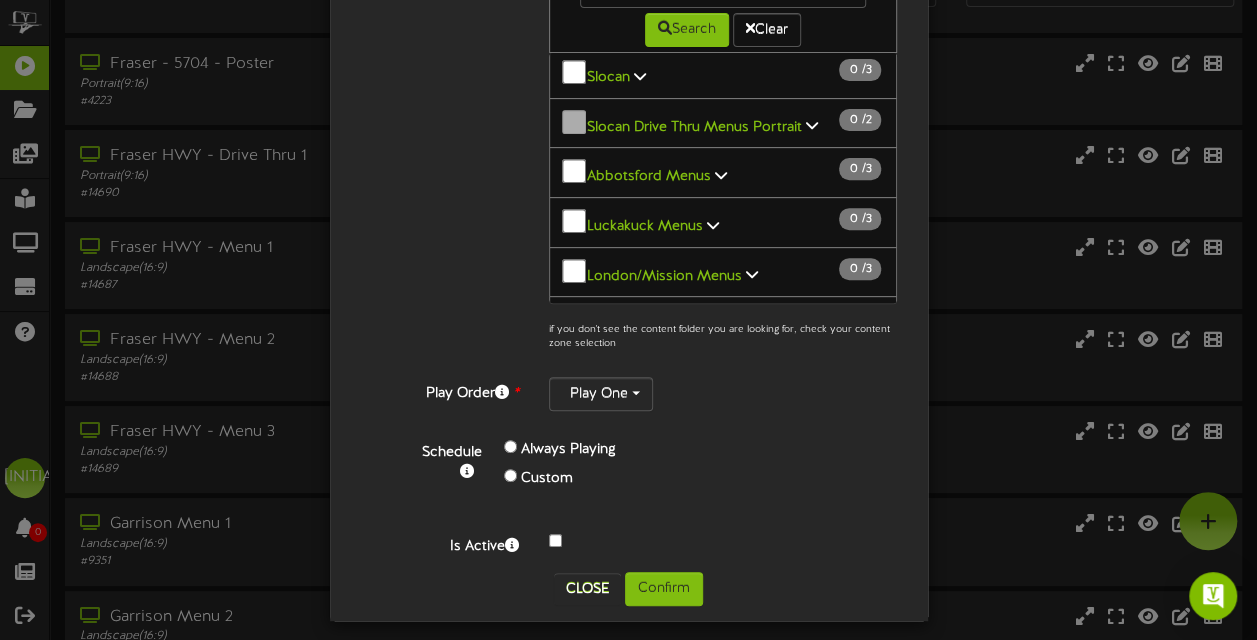 scroll, scrollTop: 316, scrollLeft: 0, axis: vertical 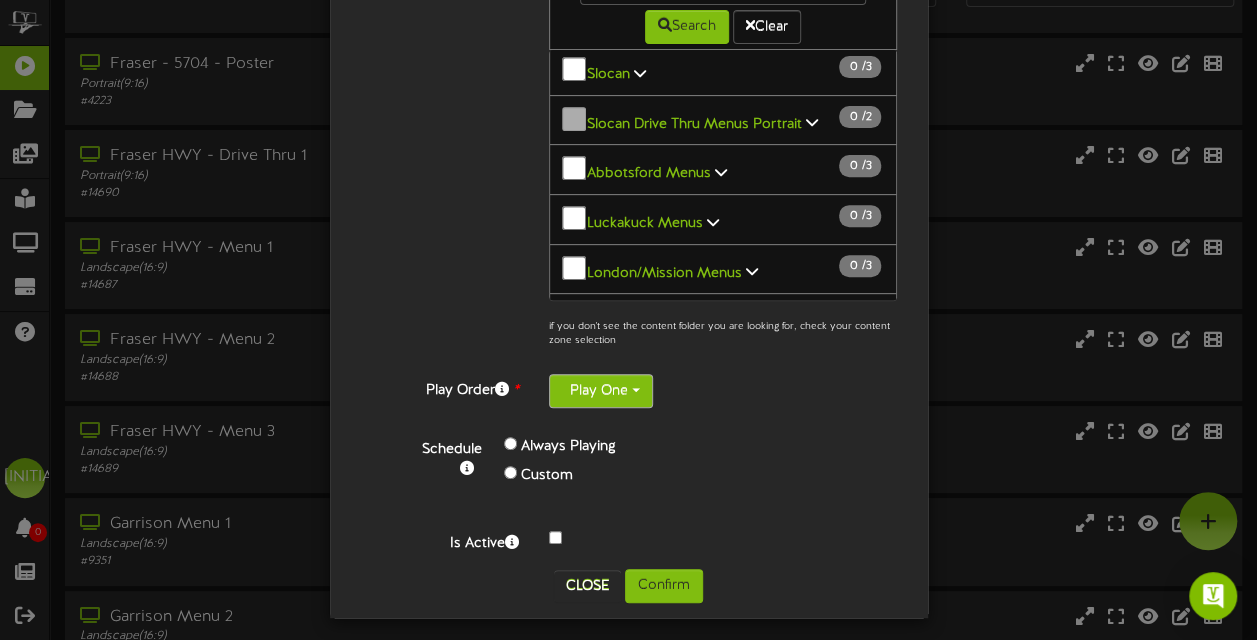 click on "Play One" at bounding box center [601, 391] 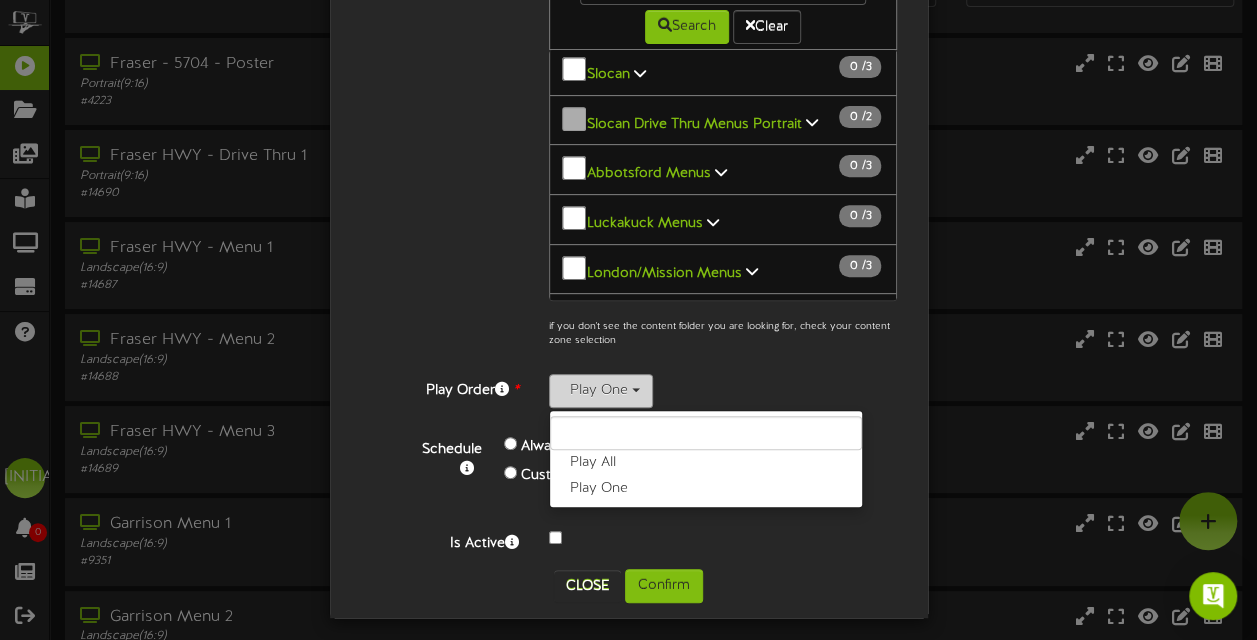 click on "Play One" at bounding box center (601, 391) 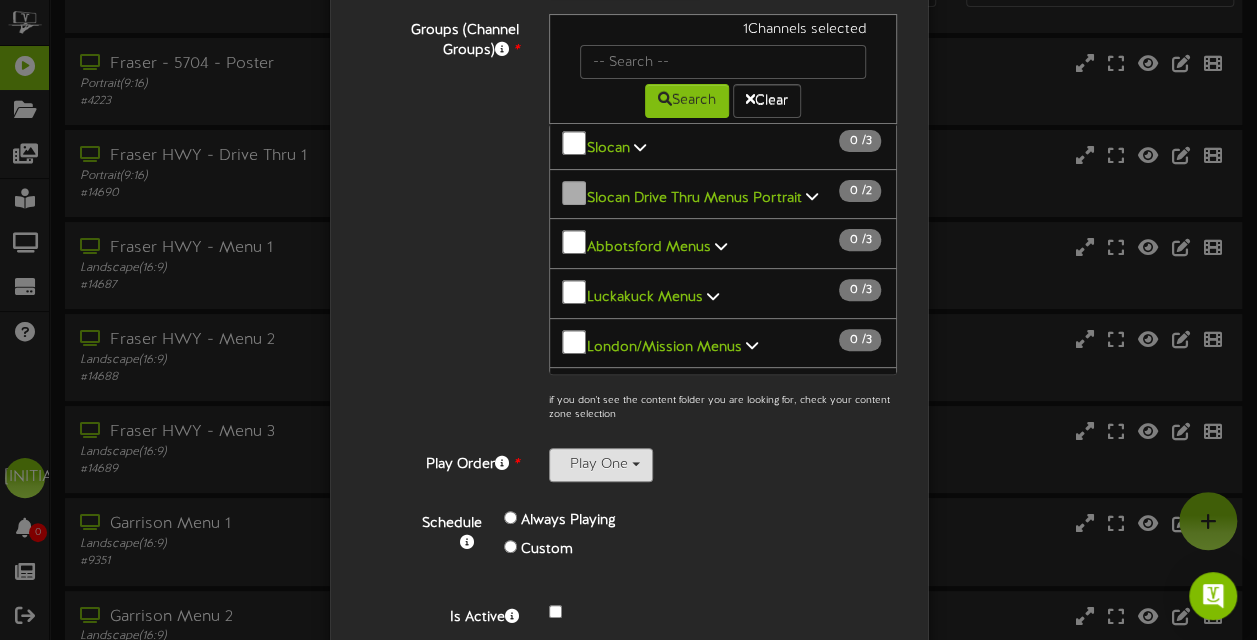 scroll, scrollTop: 16, scrollLeft: 0, axis: vertical 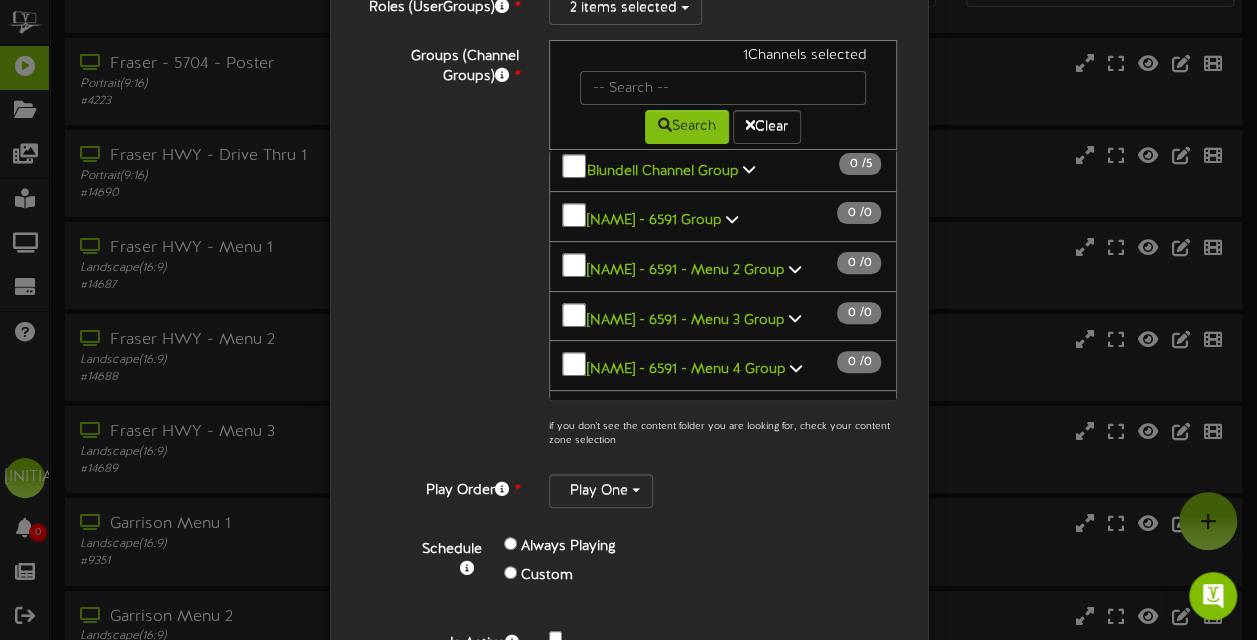 click on "[NAME] - 6591 - Menu 2 Group" at bounding box center [685, 270] 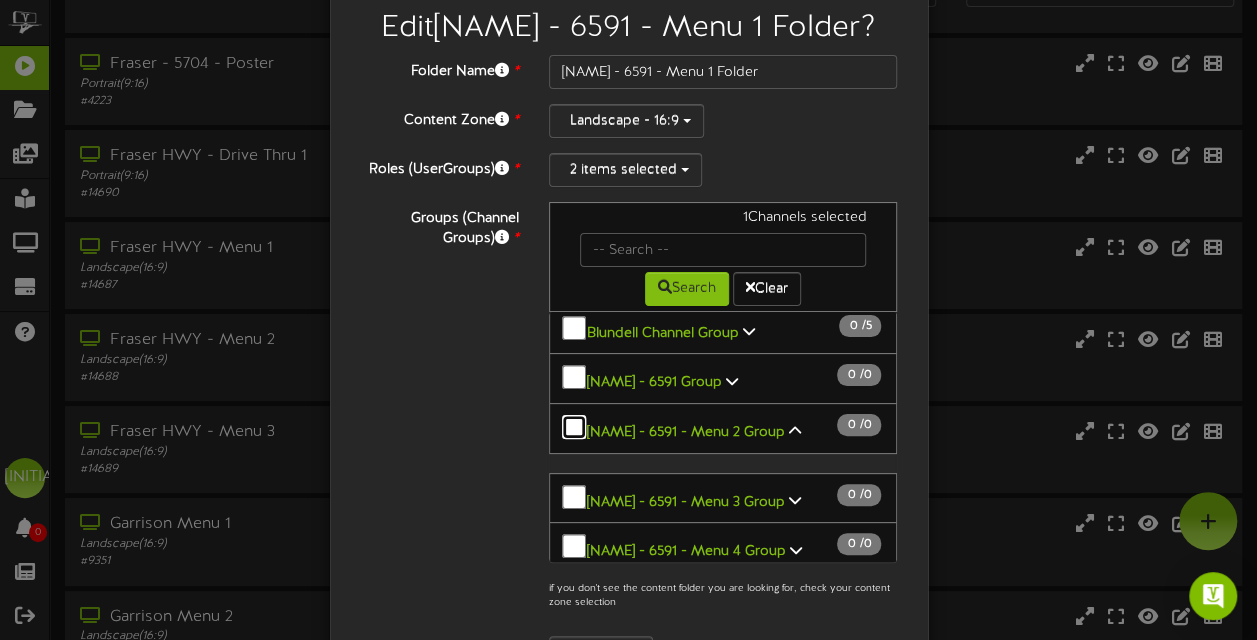 scroll, scrollTop: 300, scrollLeft: 0, axis: vertical 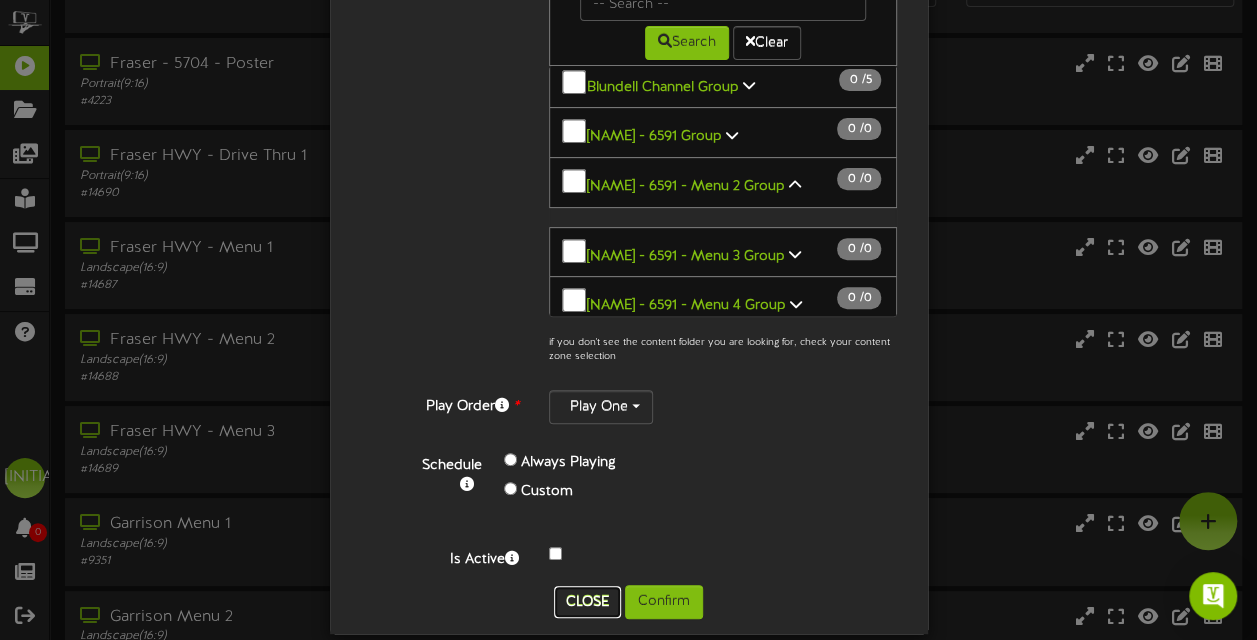 click on "Close" at bounding box center (587, 602) 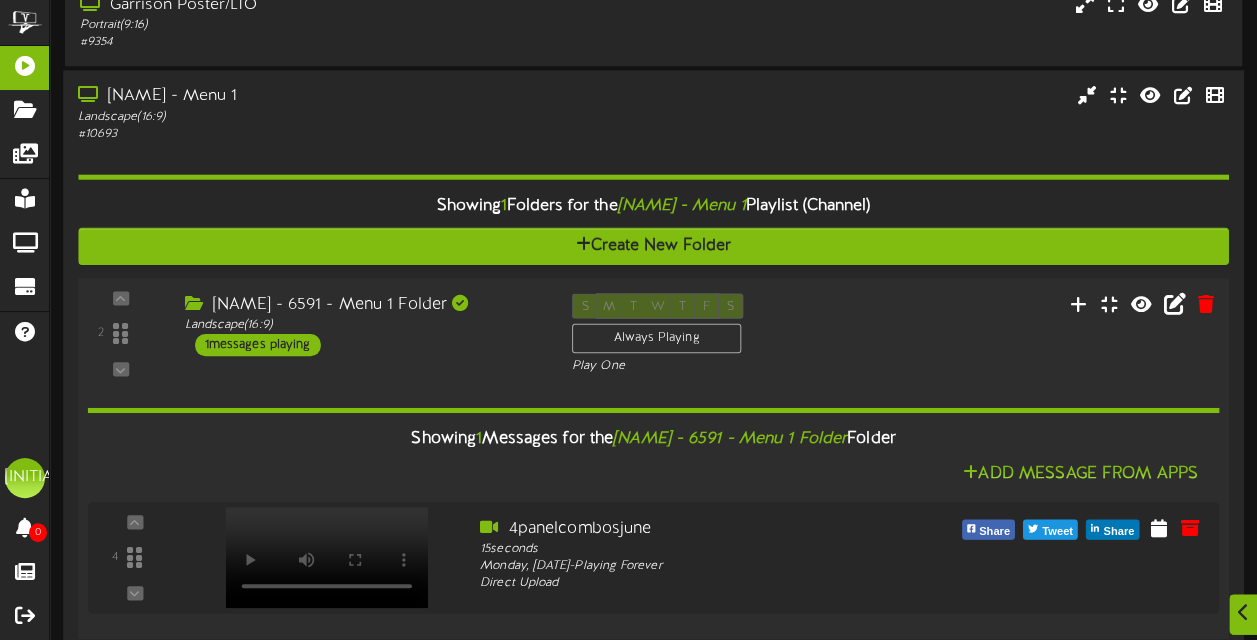 scroll, scrollTop: 848, scrollLeft: 0, axis: vertical 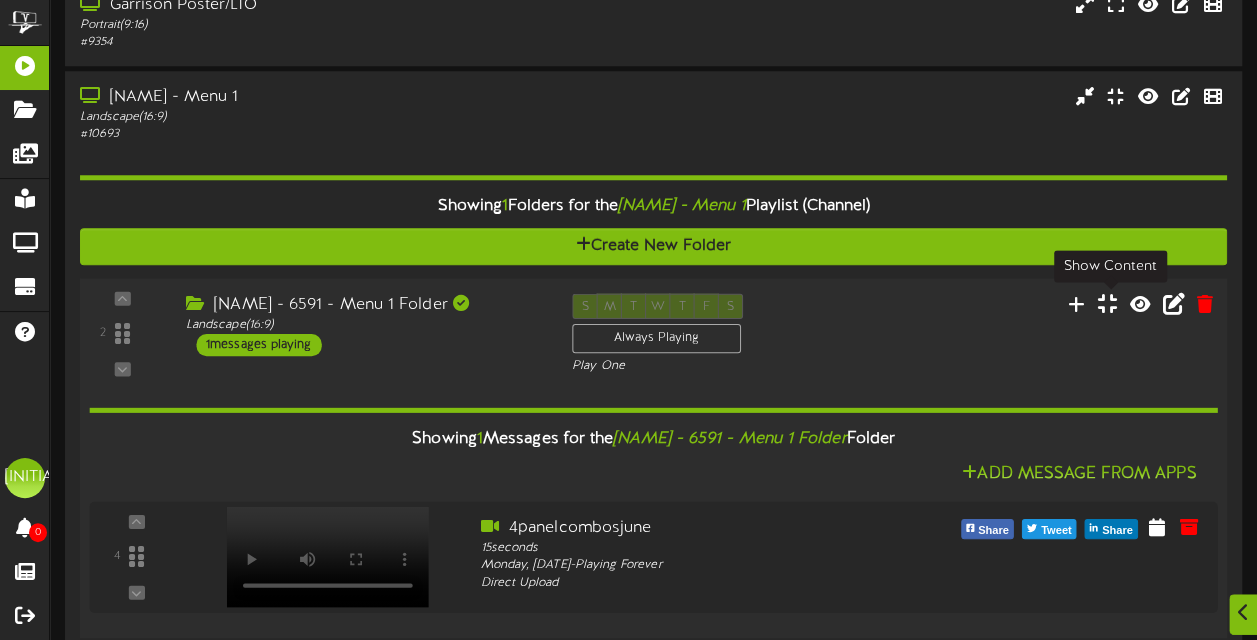 click at bounding box center (1107, 303) 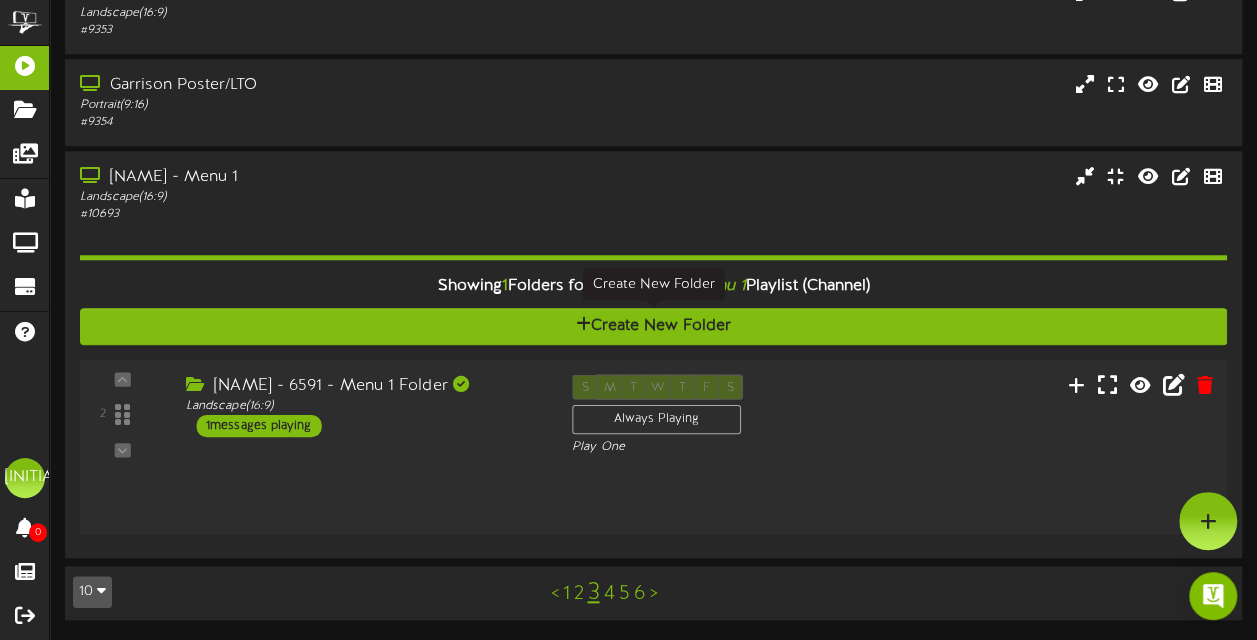 scroll, scrollTop: 707, scrollLeft: 0, axis: vertical 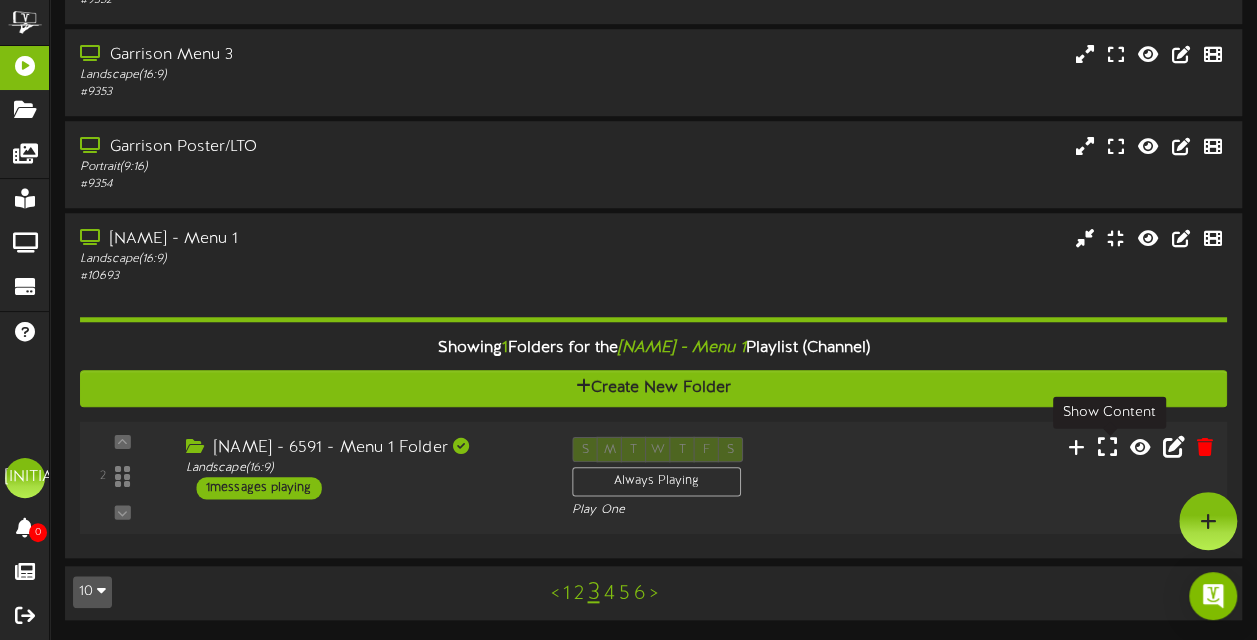 click at bounding box center [1108, 449] 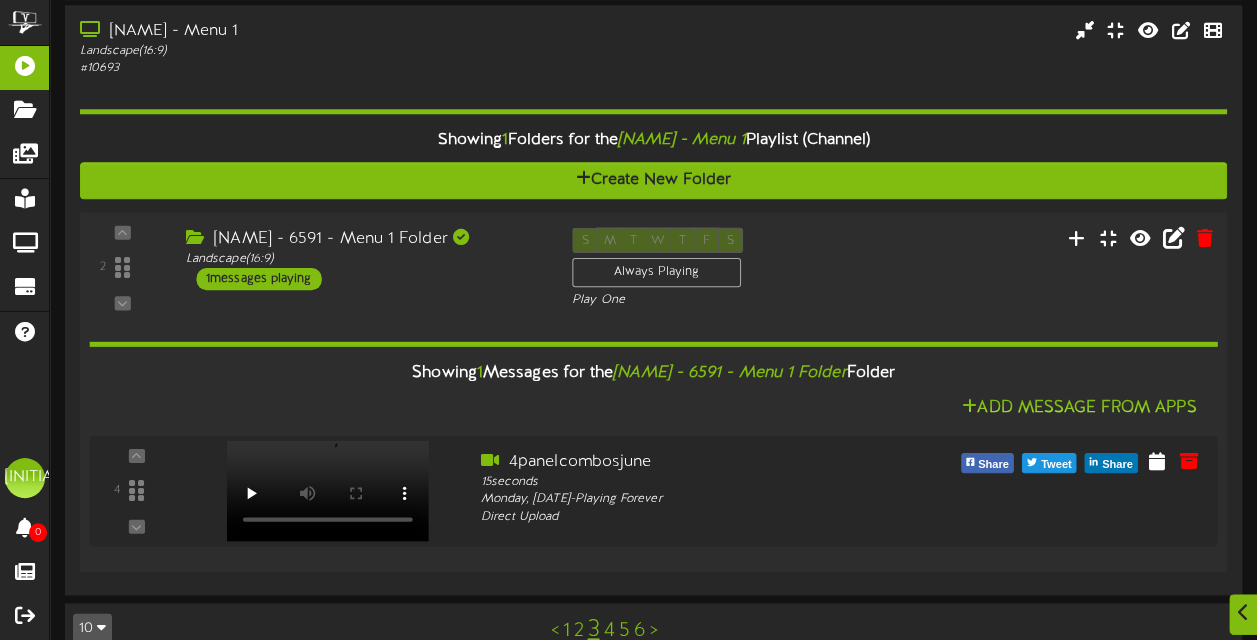 scroll, scrollTop: 952, scrollLeft: 0, axis: vertical 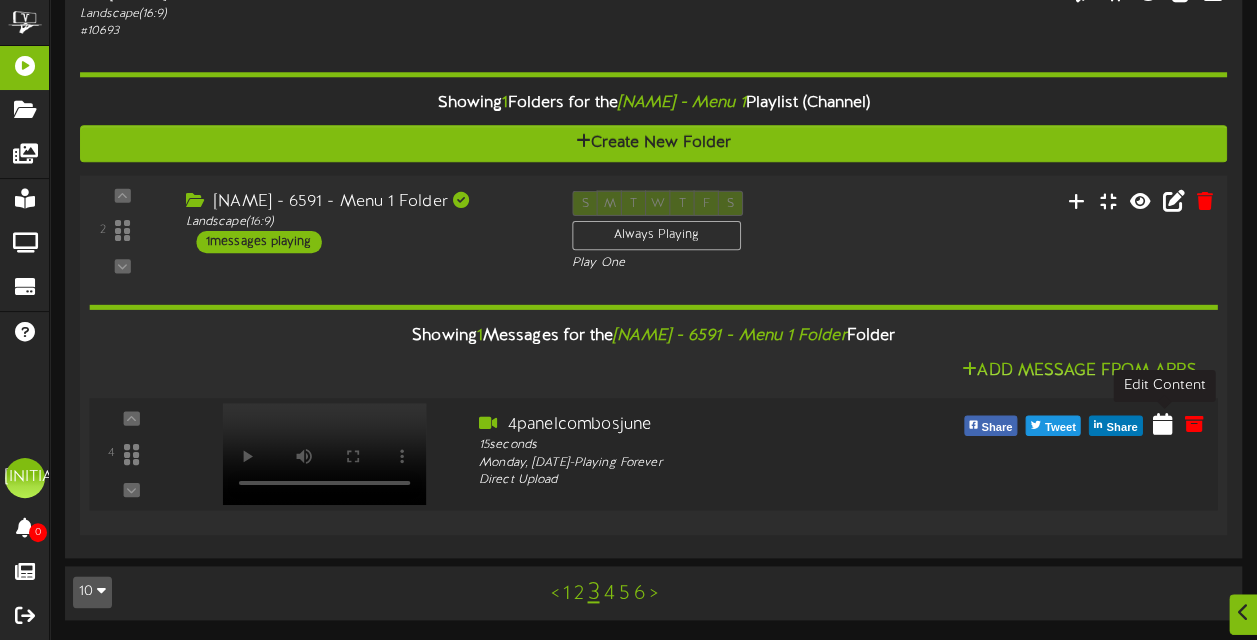 click at bounding box center [1162, 423] 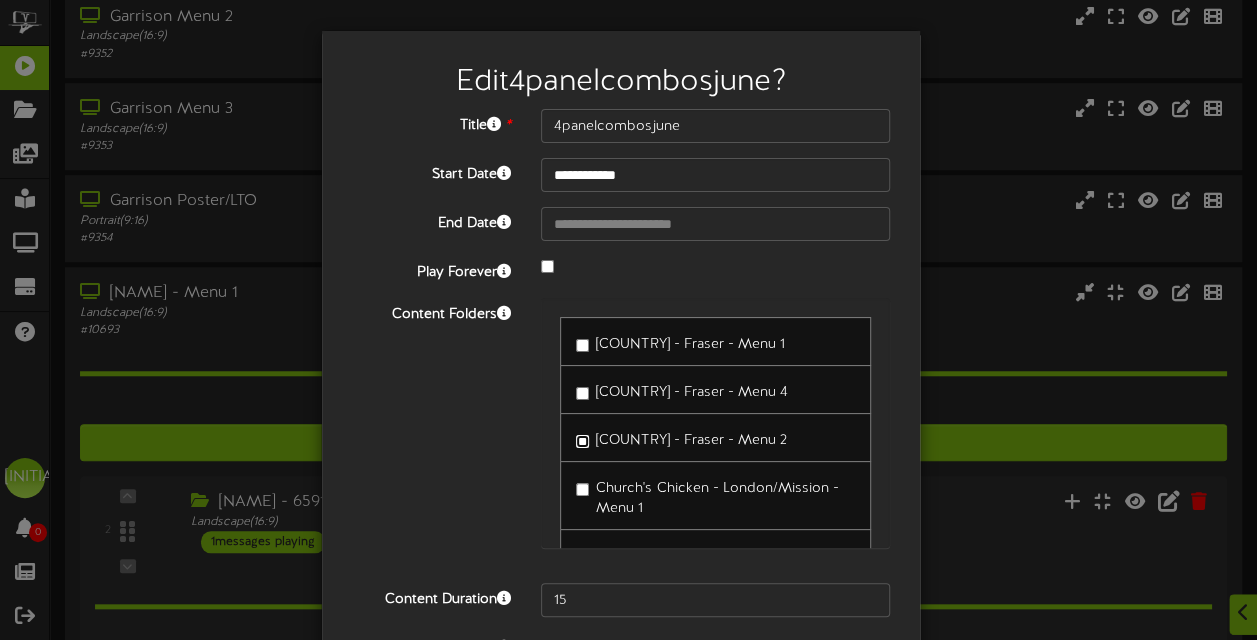 scroll, scrollTop: 752, scrollLeft: 0, axis: vertical 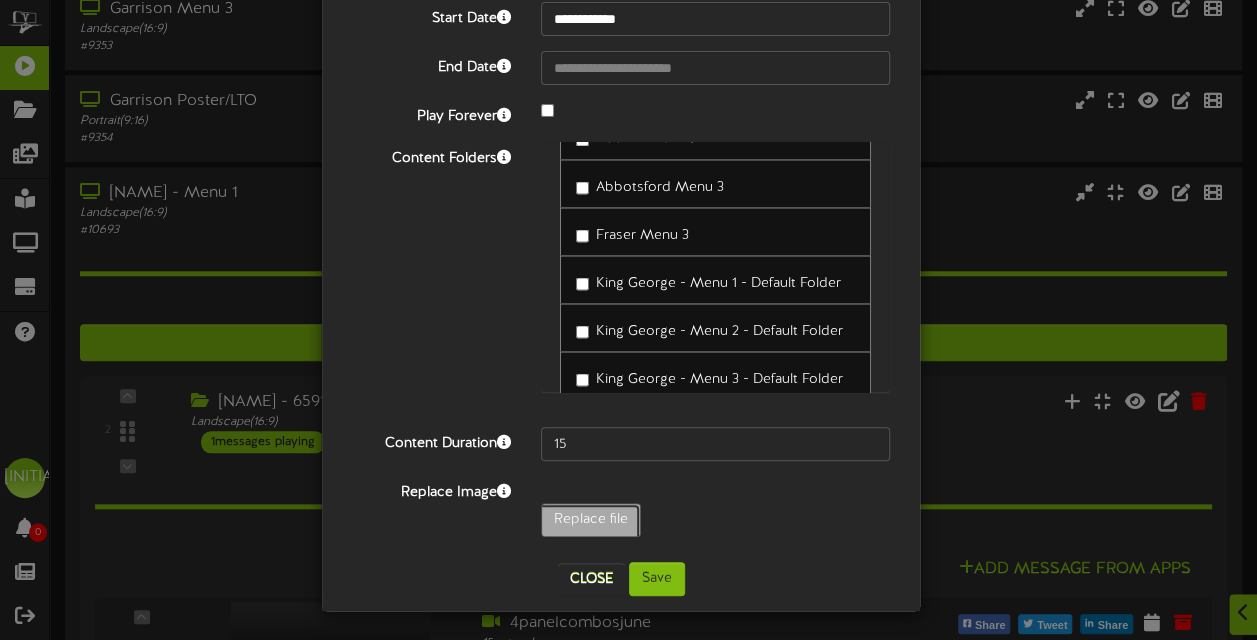 click on "Replace file" at bounding box center (-448, 575) 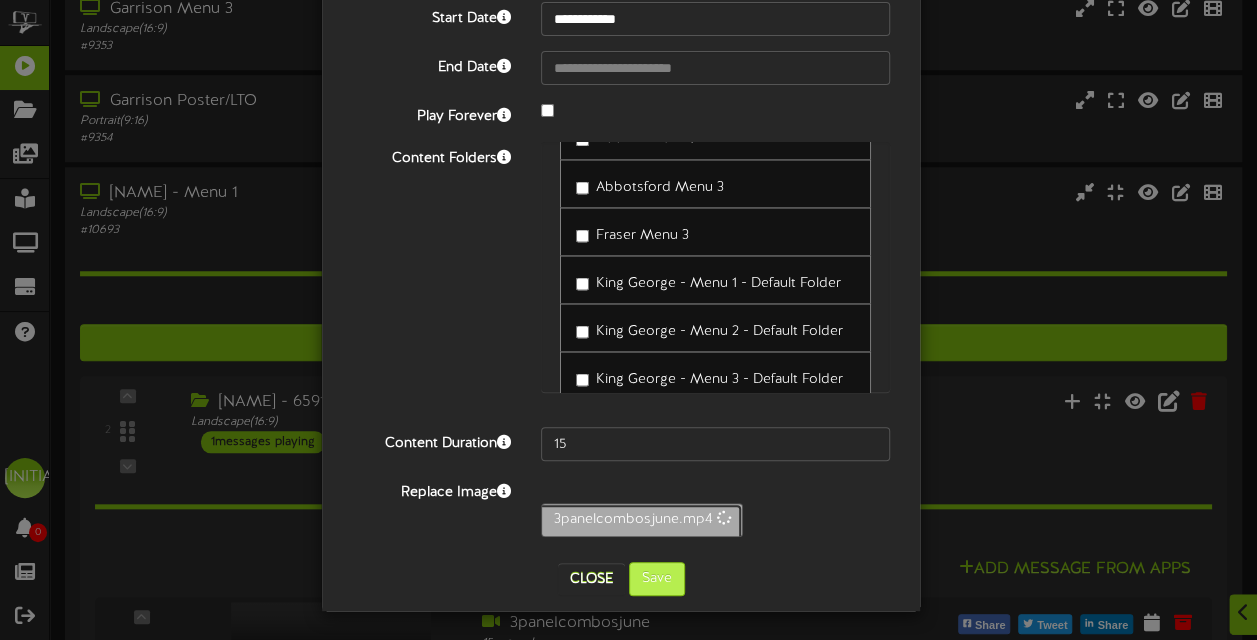 type on "29" 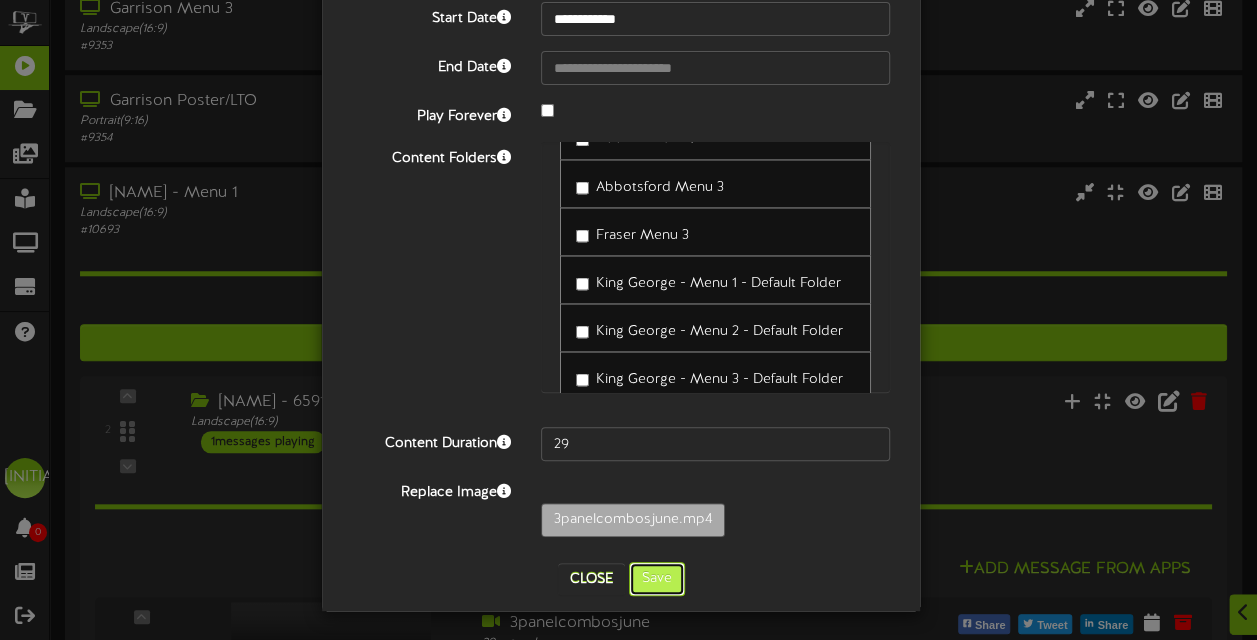 click on "Save" at bounding box center [657, 579] 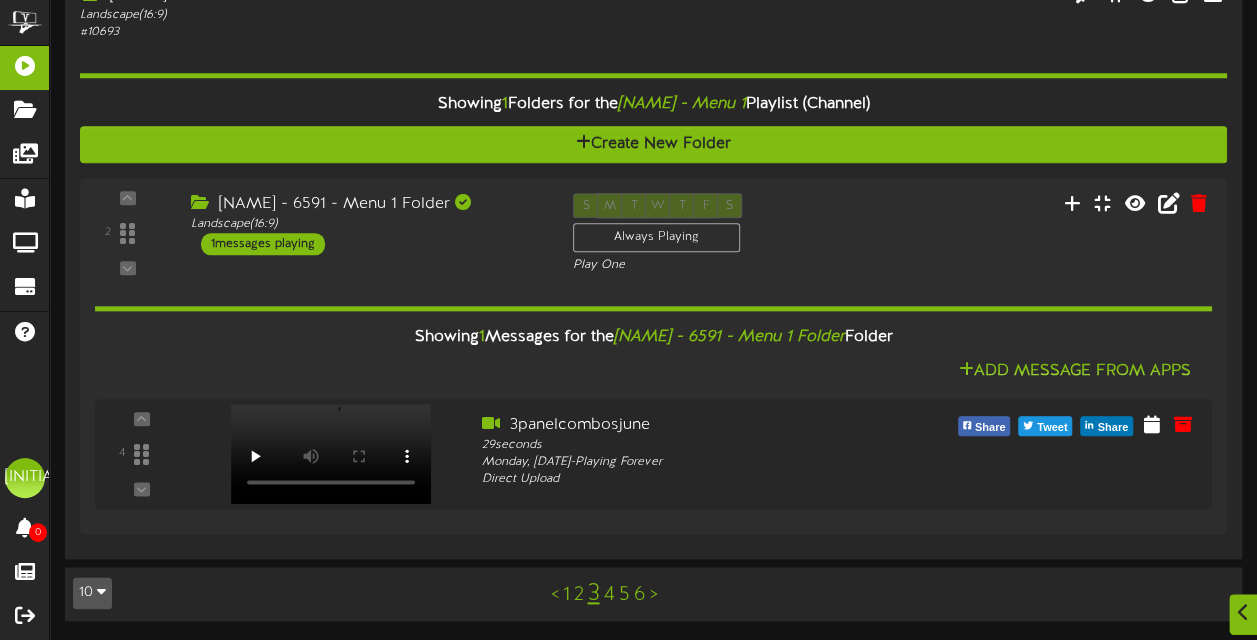 scroll, scrollTop: 952, scrollLeft: 0, axis: vertical 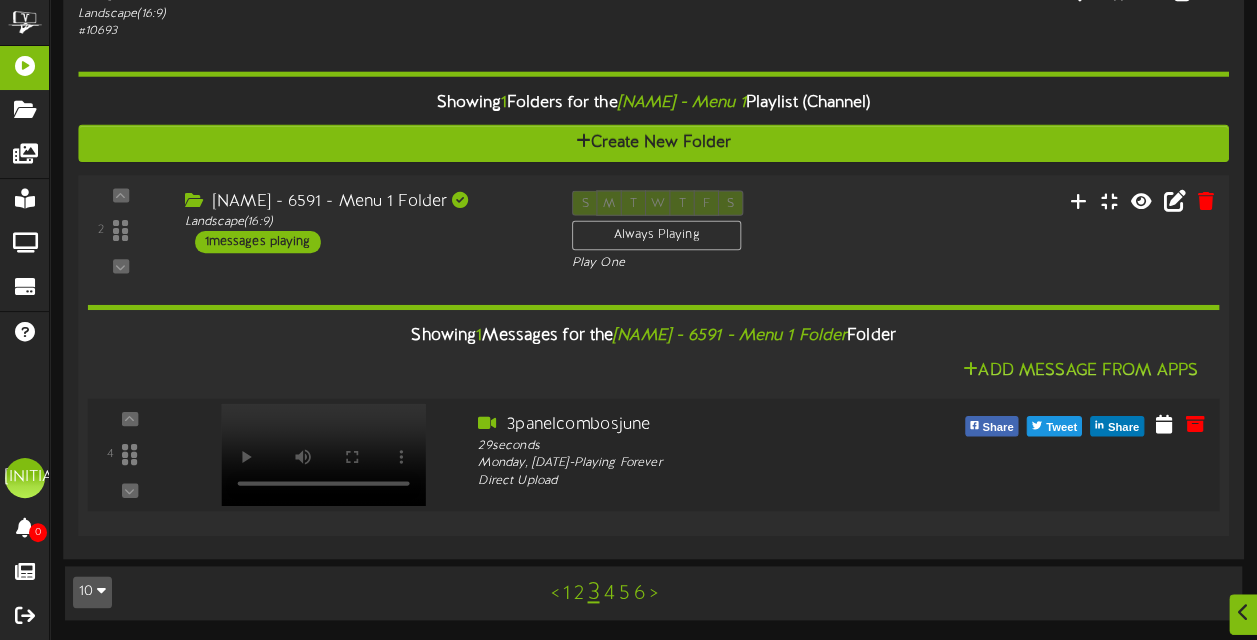 click at bounding box center (323, 454) 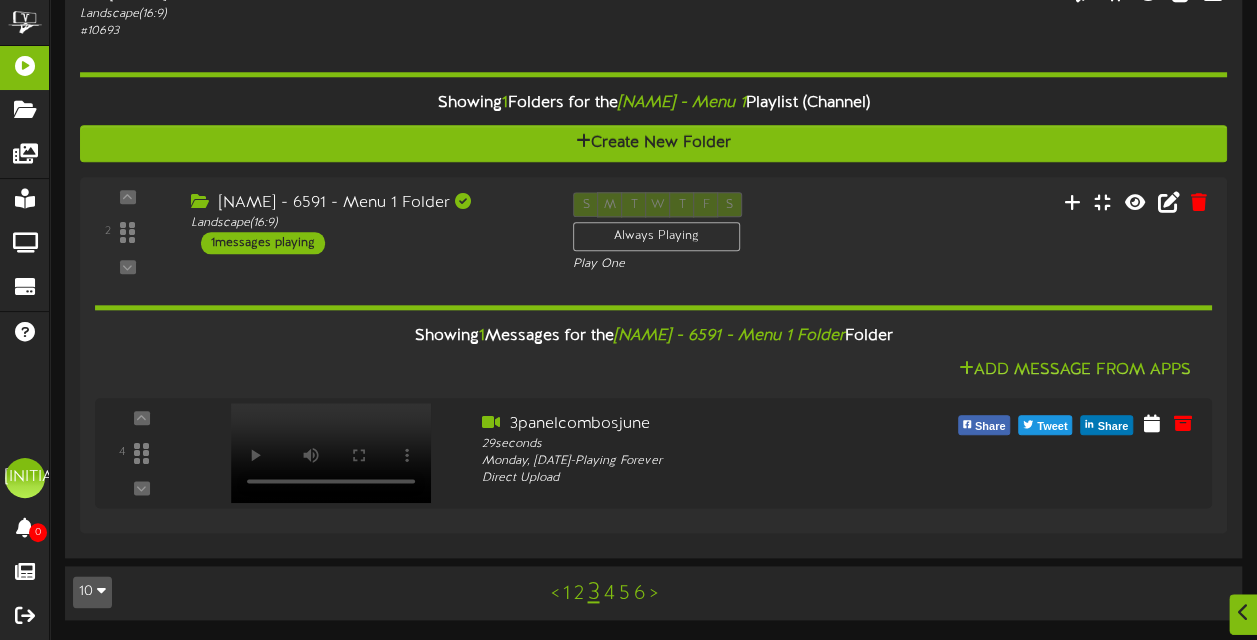 click on "4" at bounding box center (608, 594) 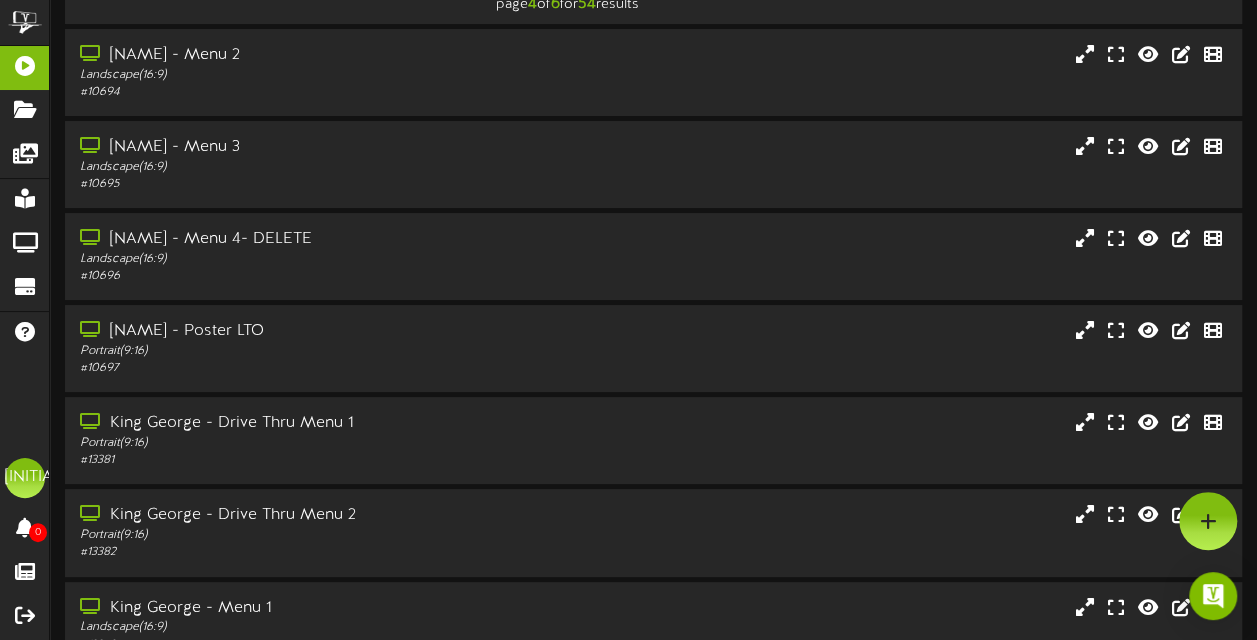 scroll, scrollTop: 14, scrollLeft: 0, axis: vertical 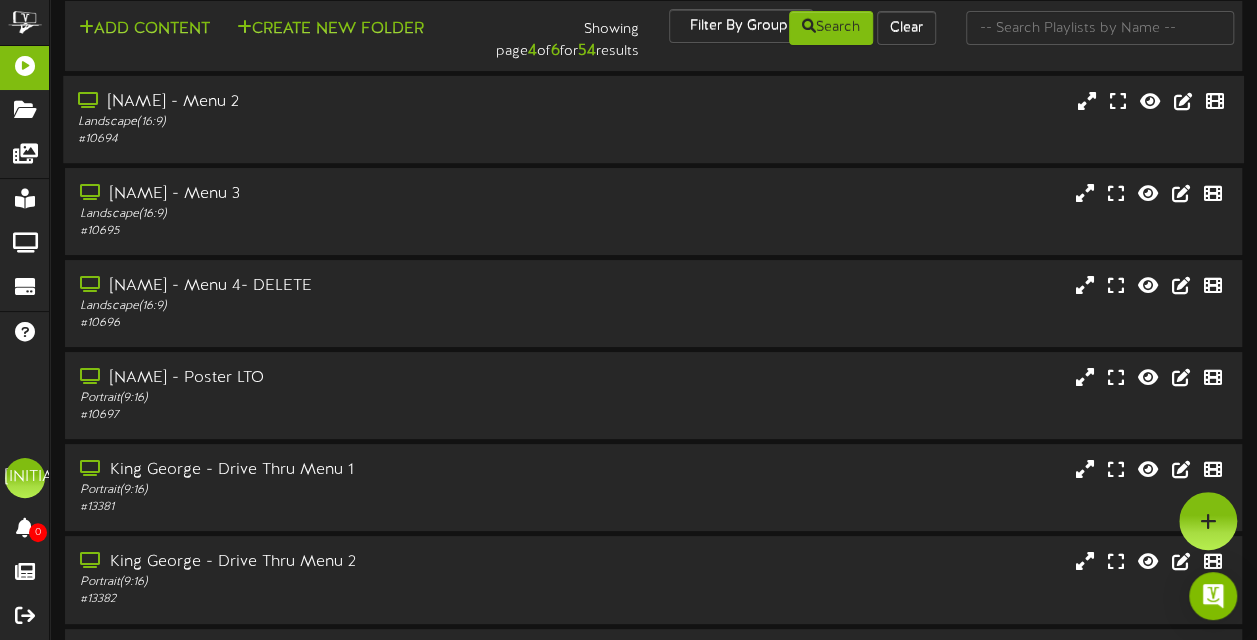 click on "Landscape  ( 16:9 )" at bounding box center [309, 122] 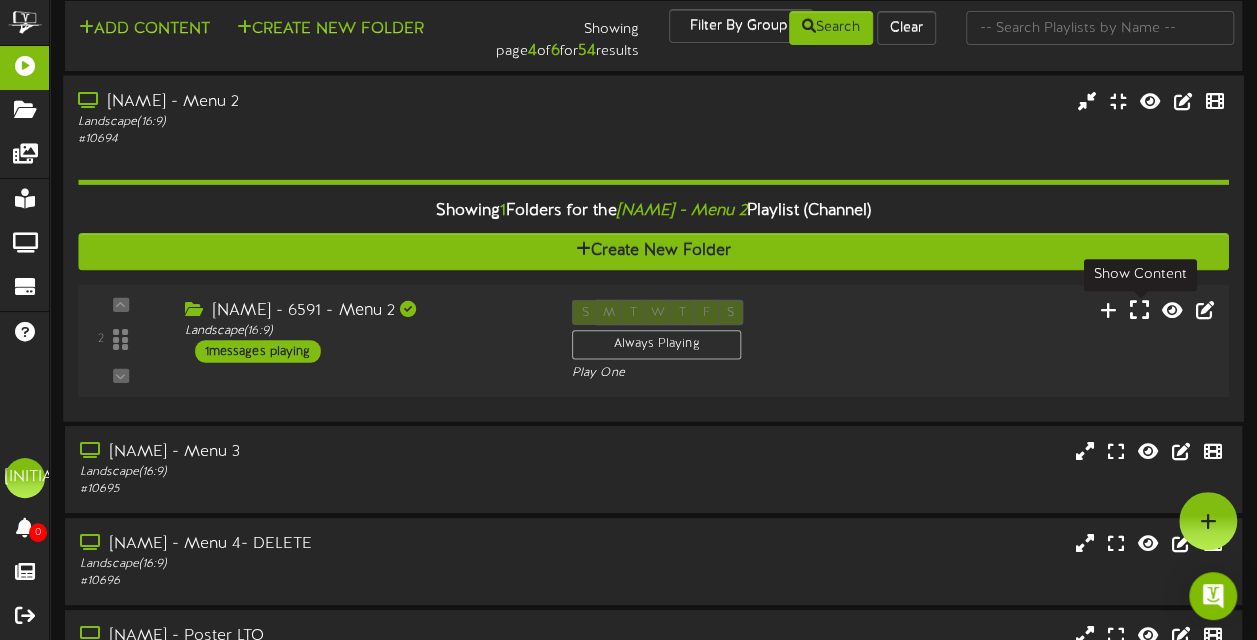click at bounding box center (1138, 309) 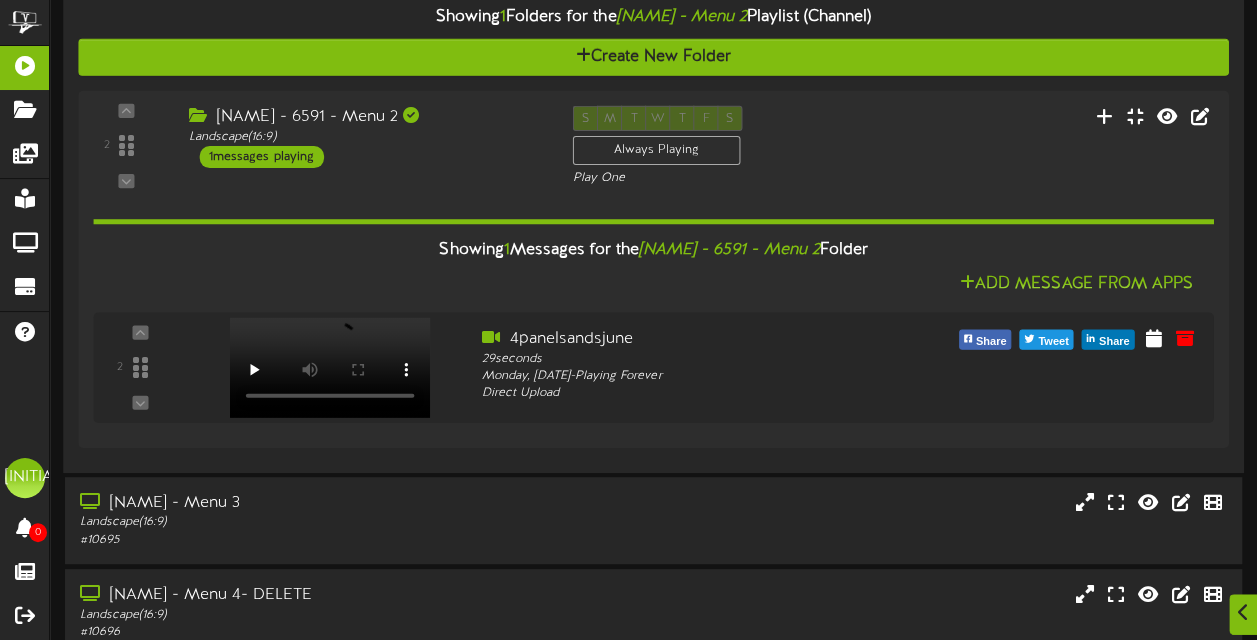 scroll, scrollTop: 205, scrollLeft: 0, axis: vertical 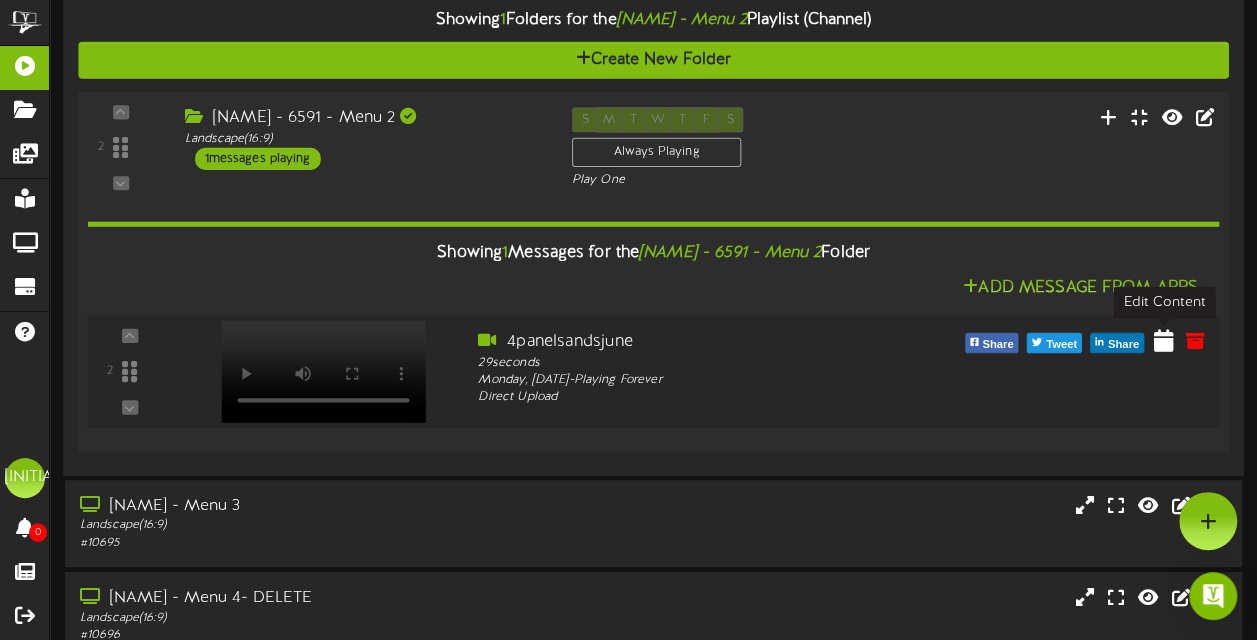 click at bounding box center (1164, 340) 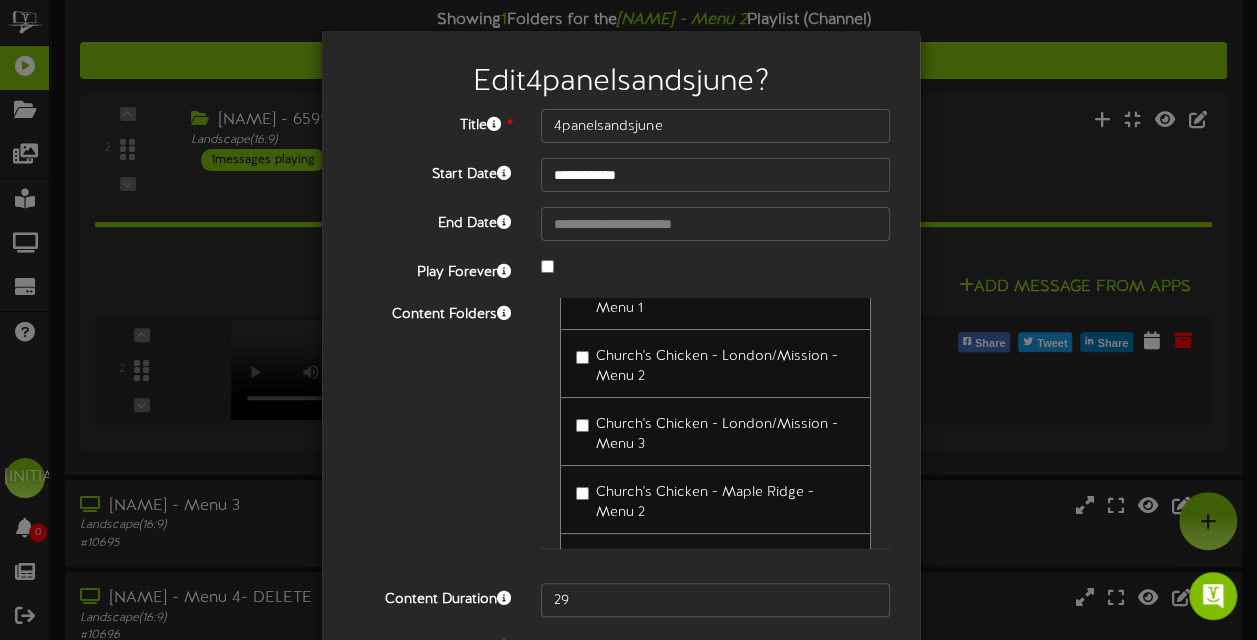 scroll, scrollTop: 300, scrollLeft: 0, axis: vertical 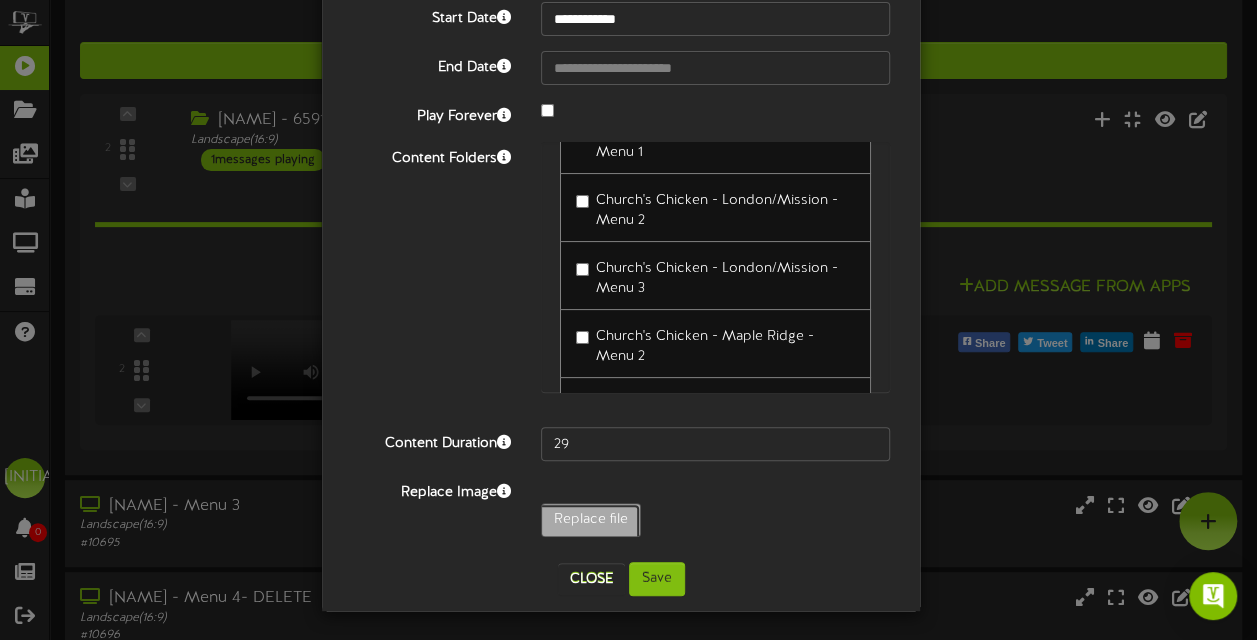 click on "Replace file" at bounding box center [-448, 575] 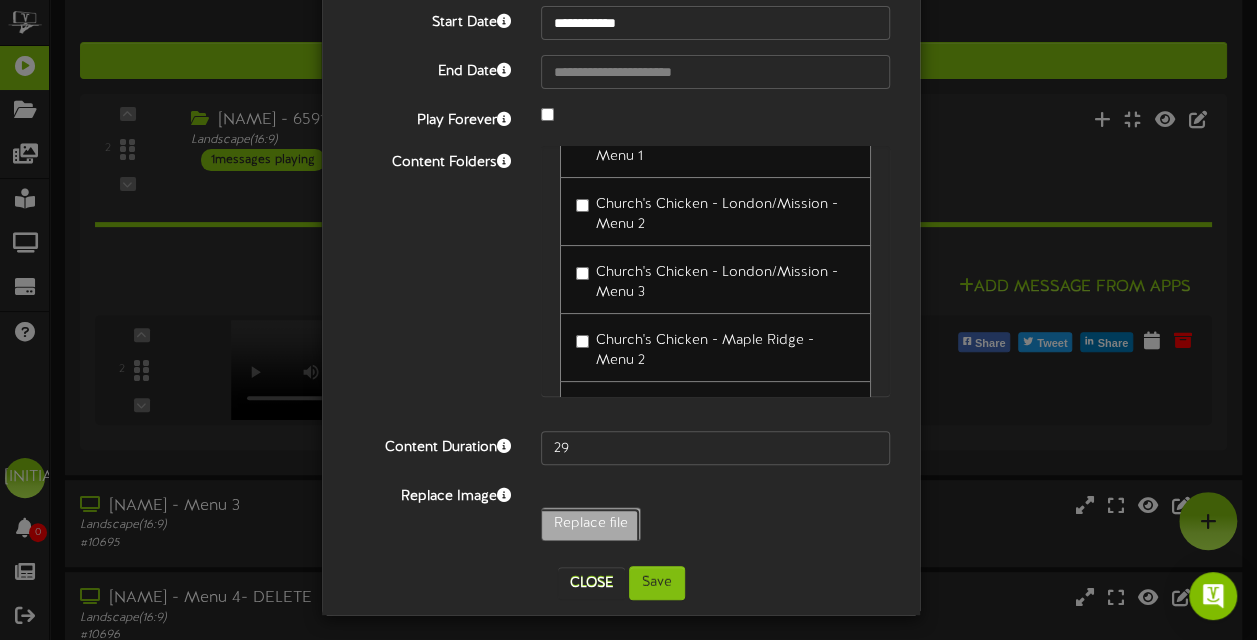 scroll, scrollTop: 156, scrollLeft: 0, axis: vertical 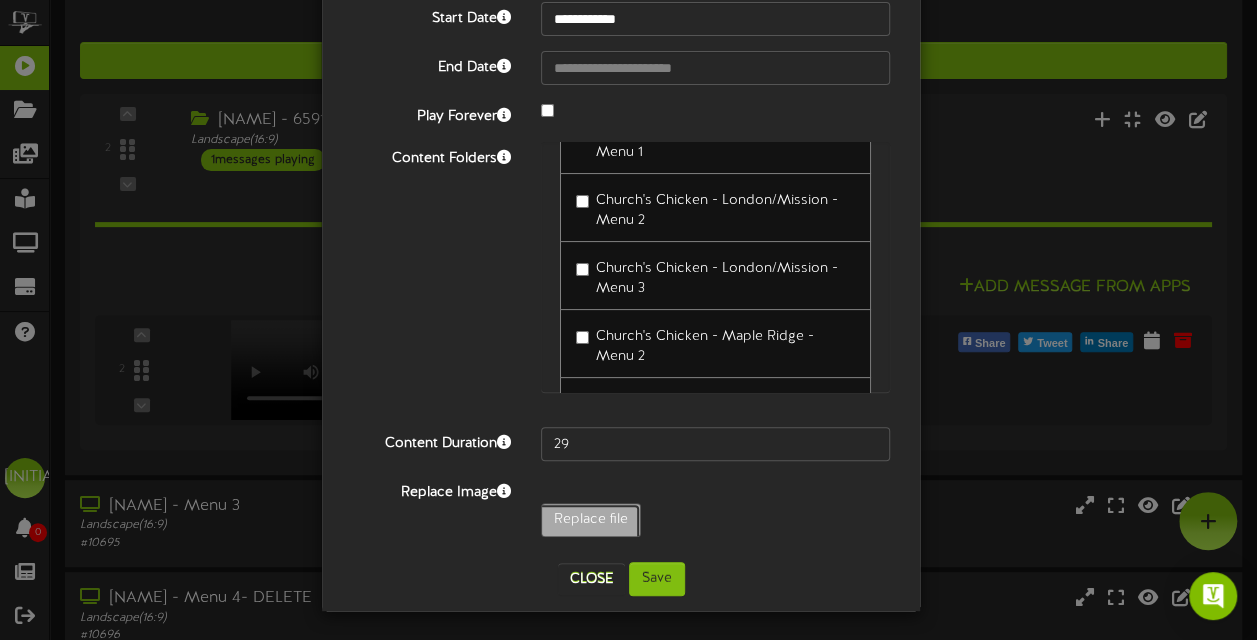click on "Replace file" at bounding box center (-448, 575) 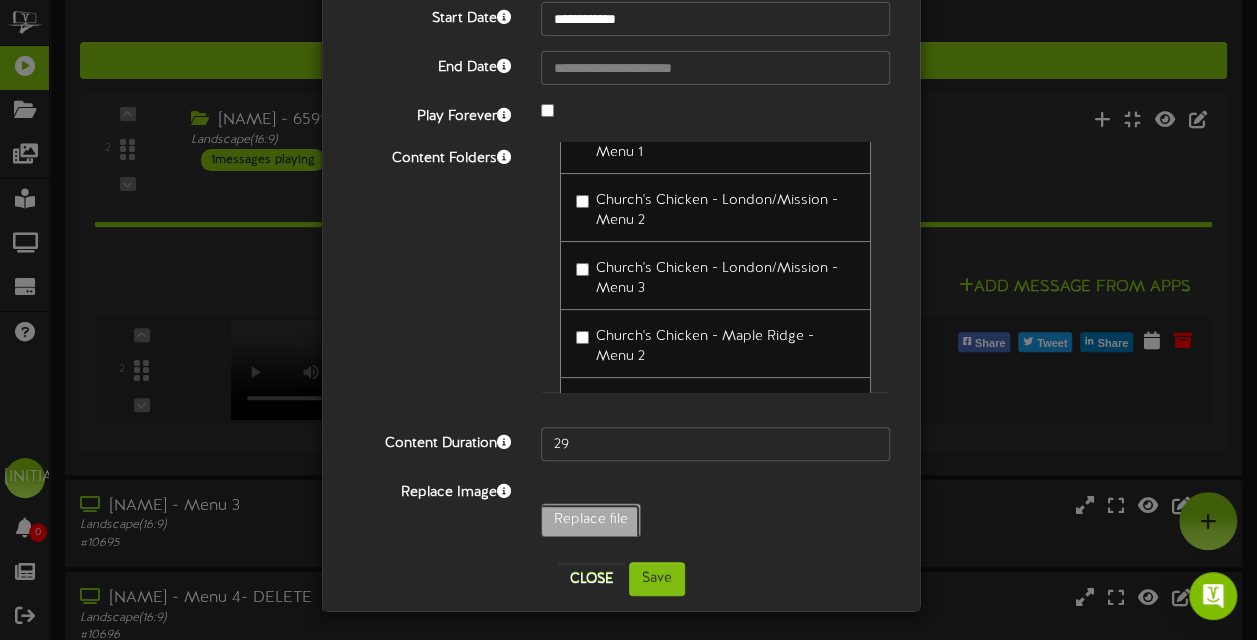 type on "**********" 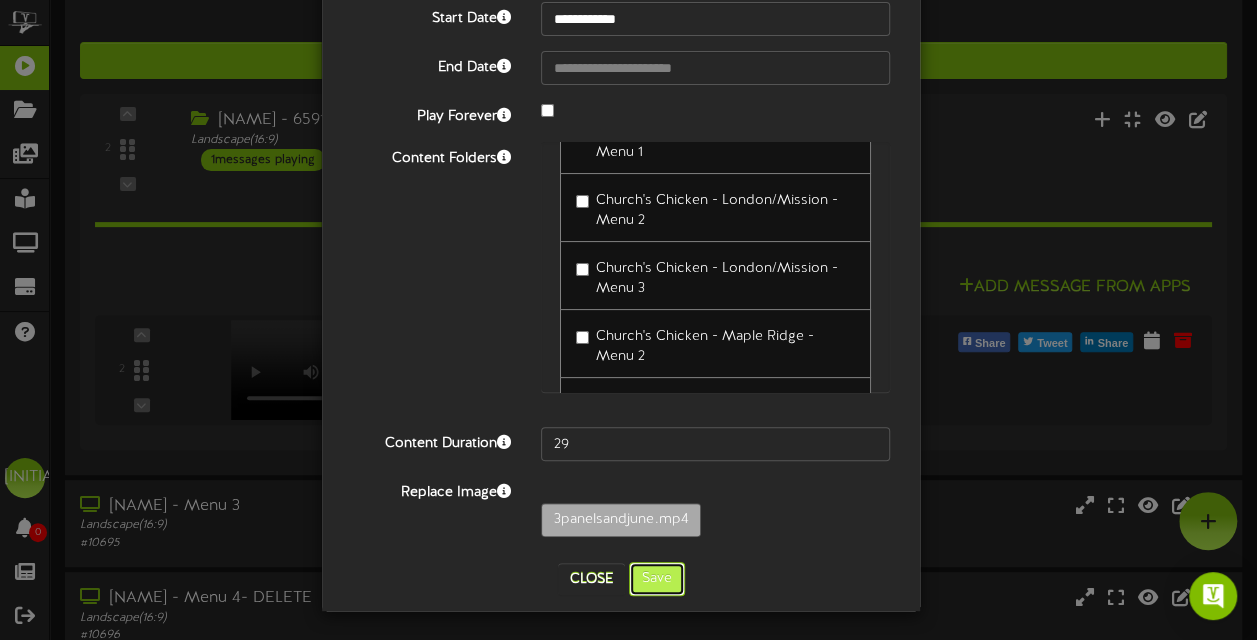 click on "Save" at bounding box center [657, 579] 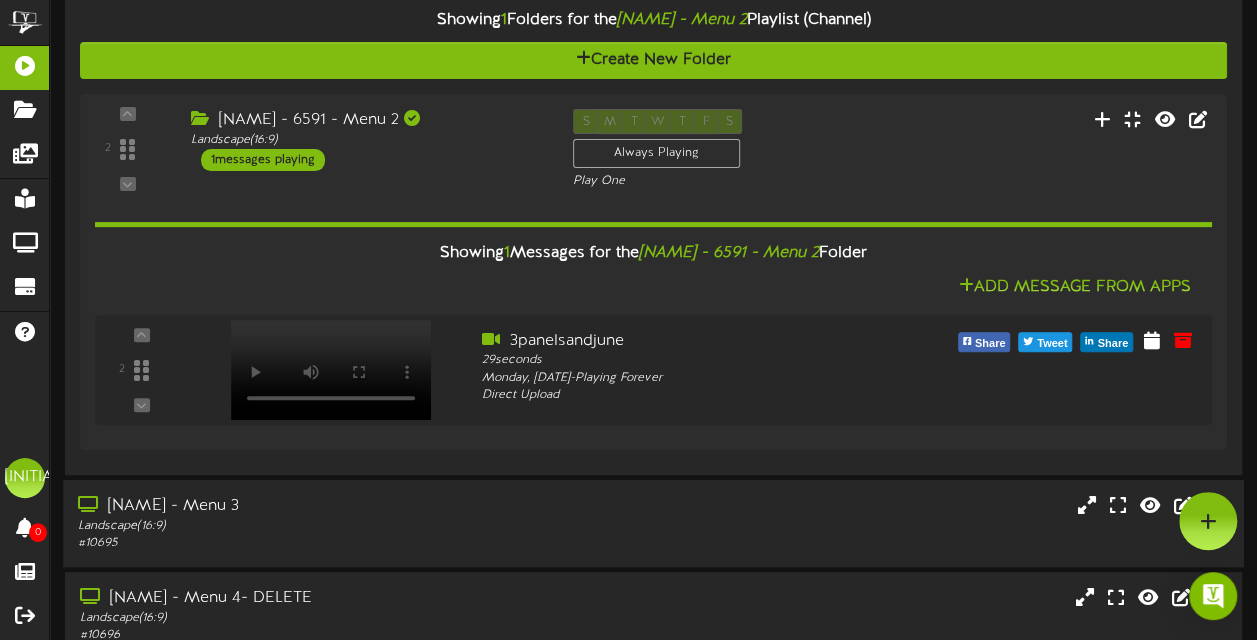 click on "[NAME] - Menu 3
Landscape  ( 16:9 )
# 10695" at bounding box center (653, 523) 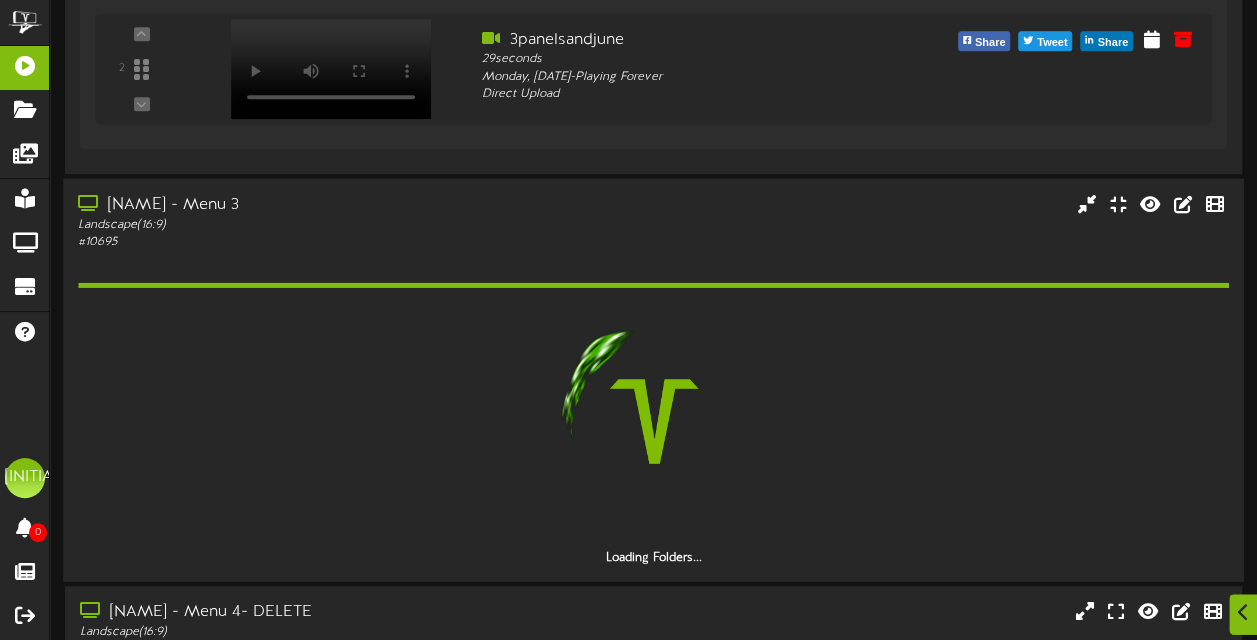 scroll, scrollTop: 605, scrollLeft: 0, axis: vertical 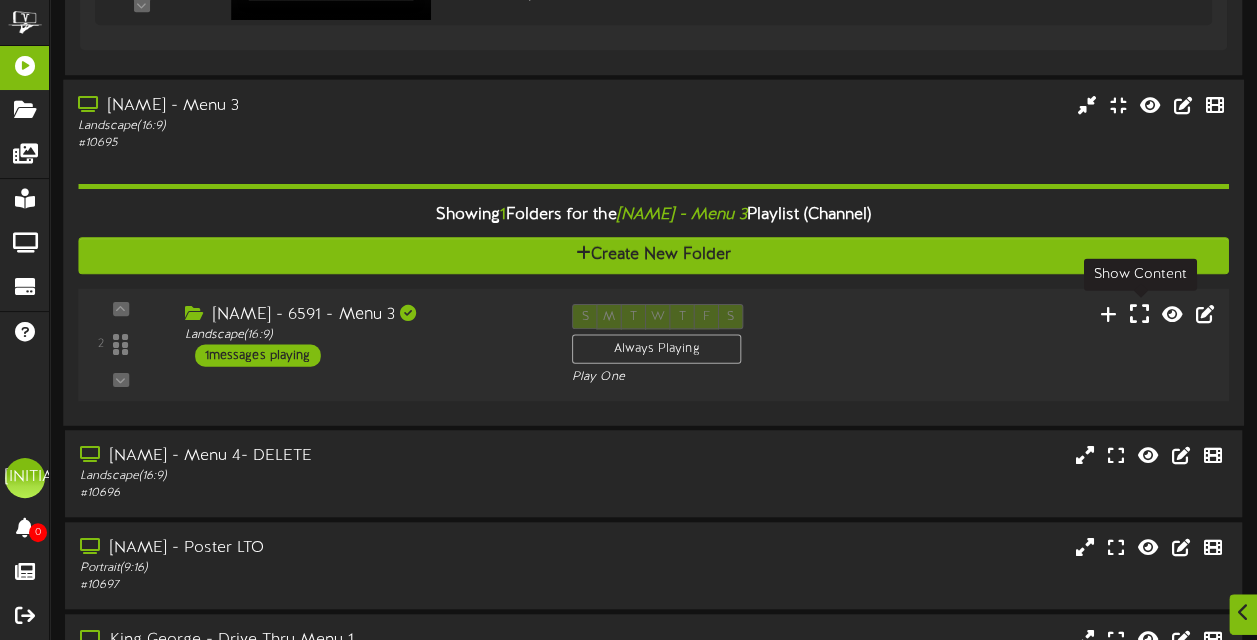 click at bounding box center (1138, 313) 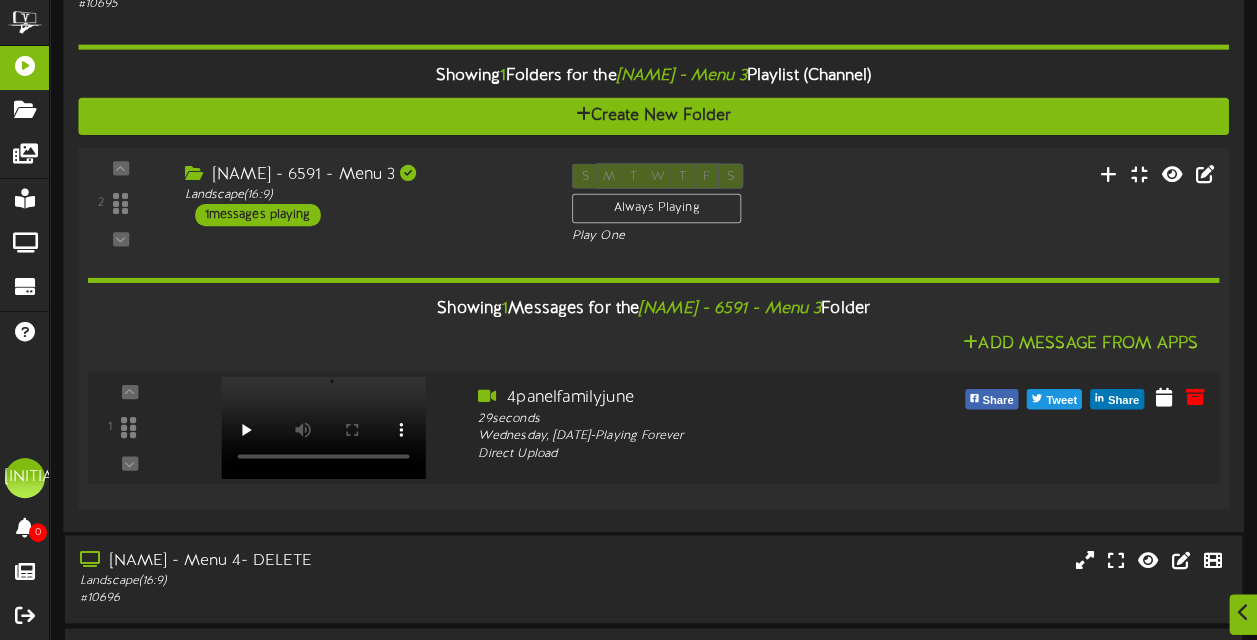scroll, scrollTop: 805, scrollLeft: 0, axis: vertical 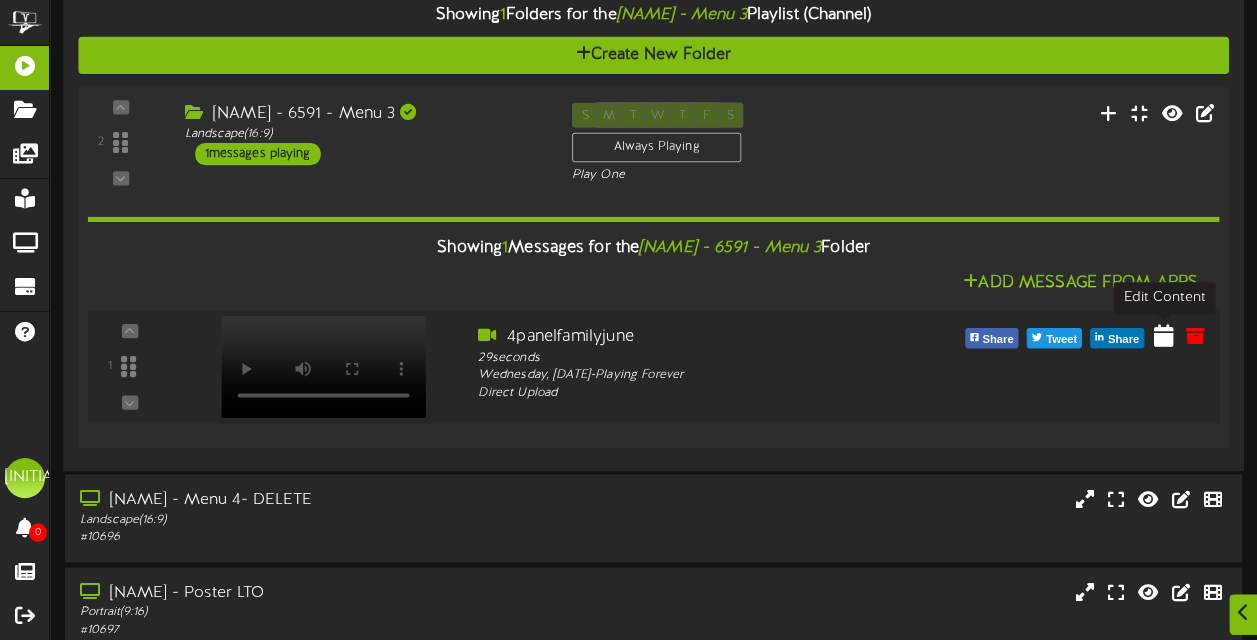 click at bounding box center [1164, 335] 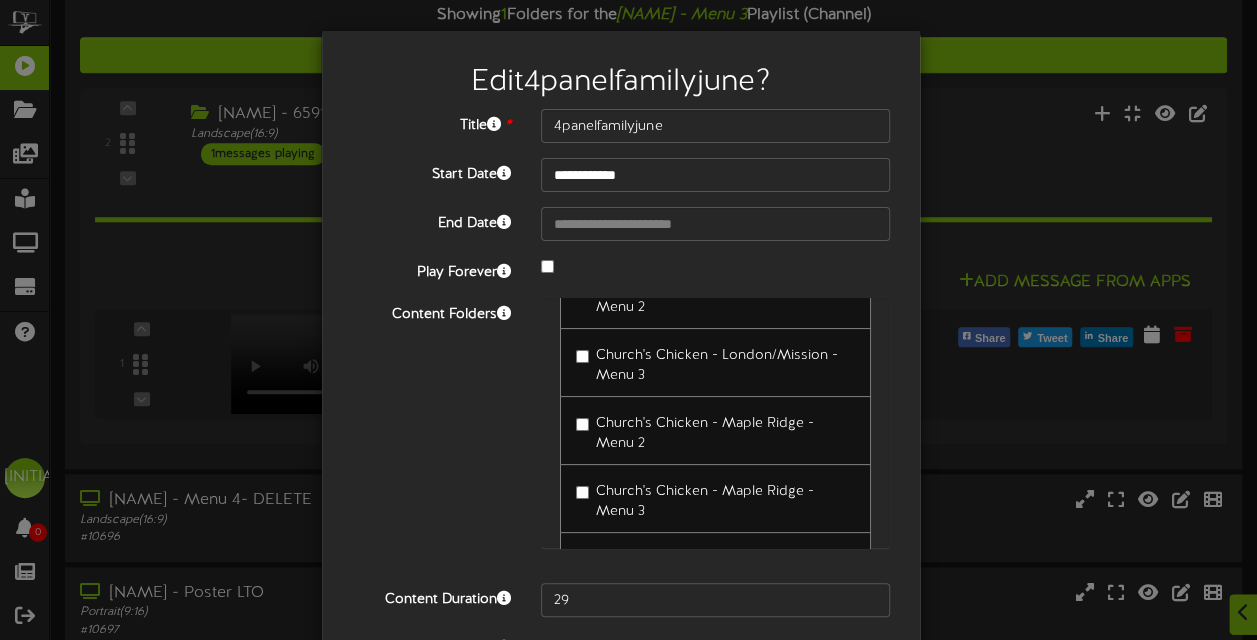scroll, scrollTop: 300, scrollLeft: 0, axis: vertical 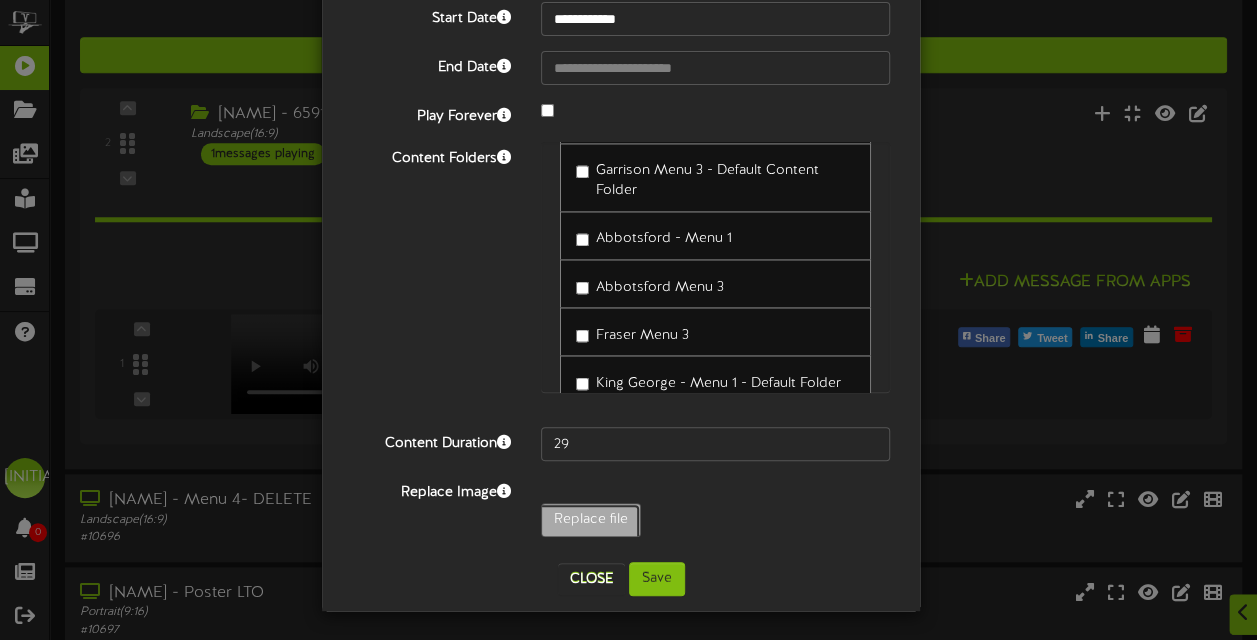 click on "Replace file" at bounding box center (-448, 575) 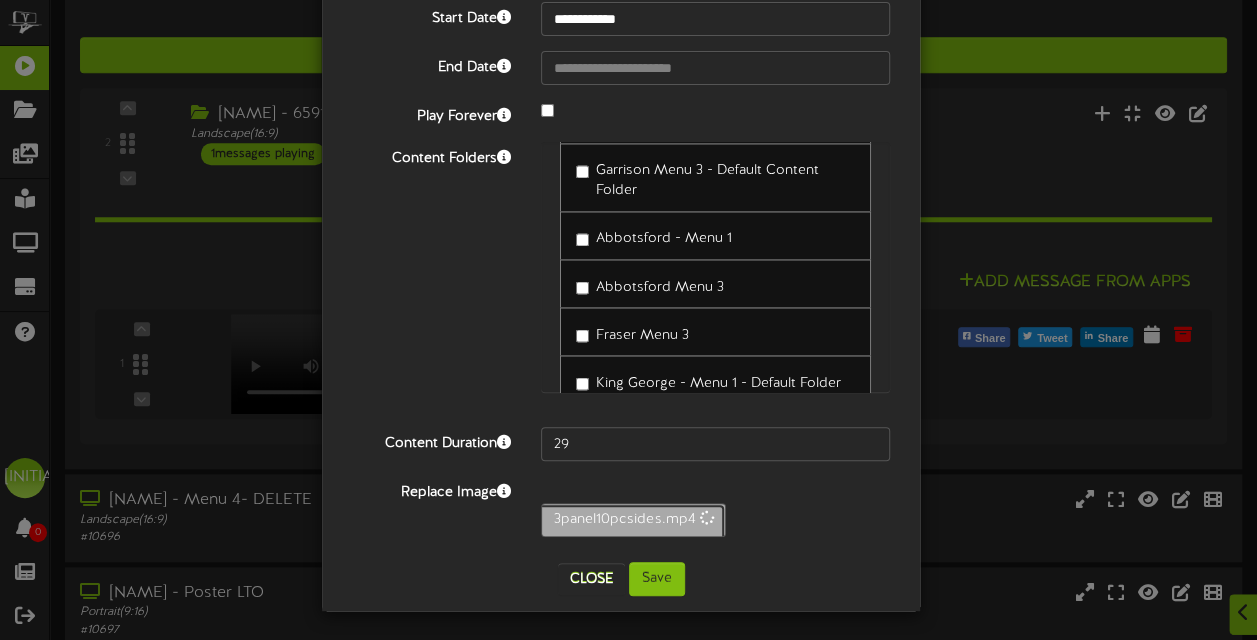 type on "36" 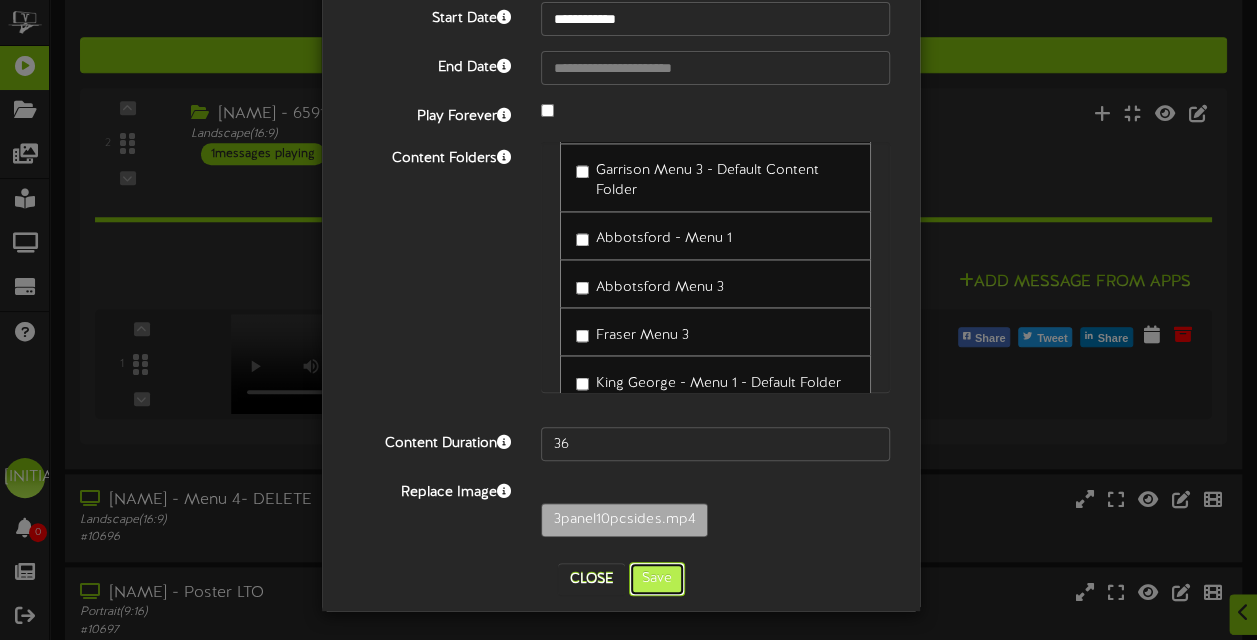 click on "Save" at bounding box center [657, 579] 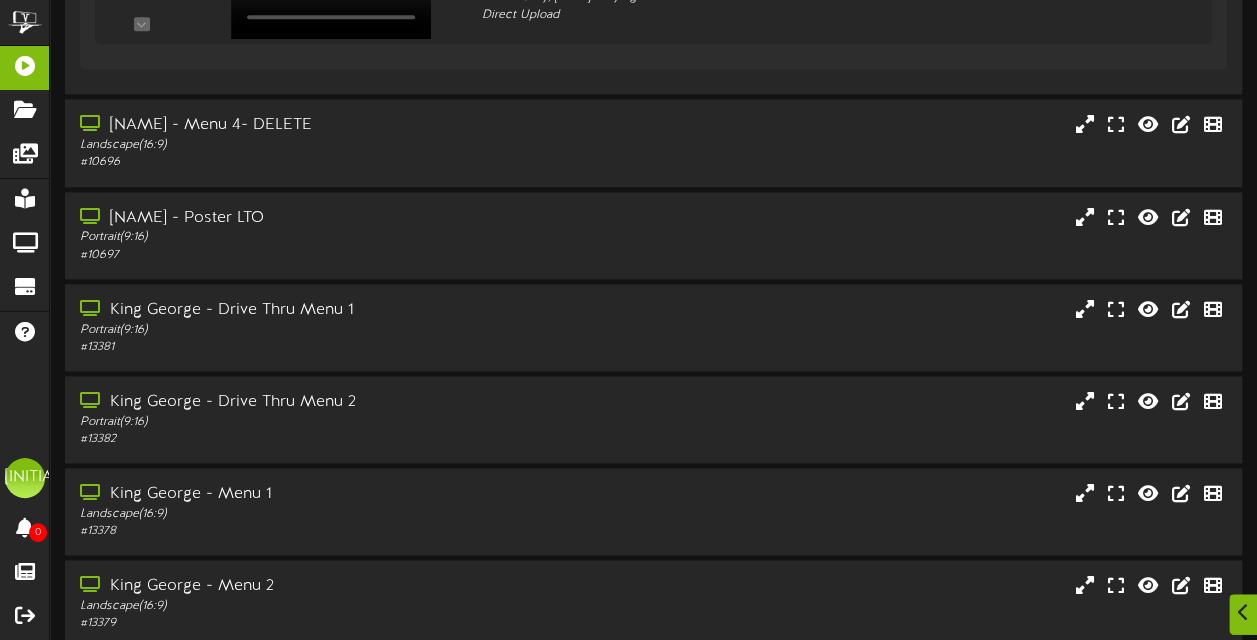 scroll, scrollTop: 1452, scrollLeft: 0, axis: vertical 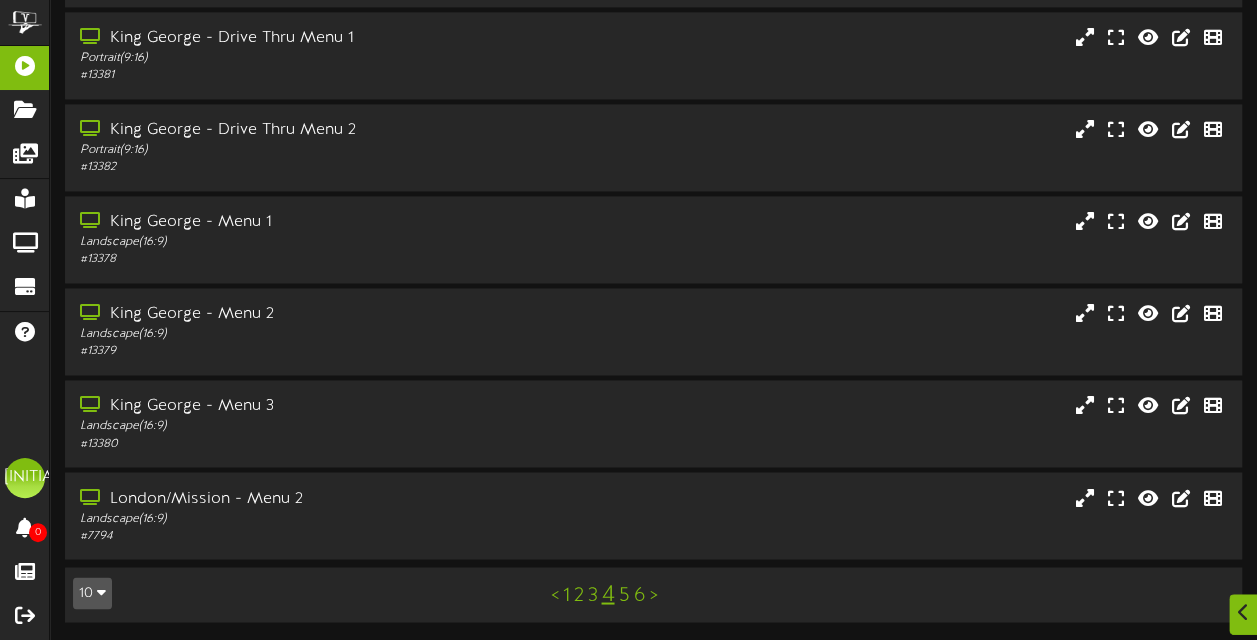 click on "3" at bounding box center (592, 595) 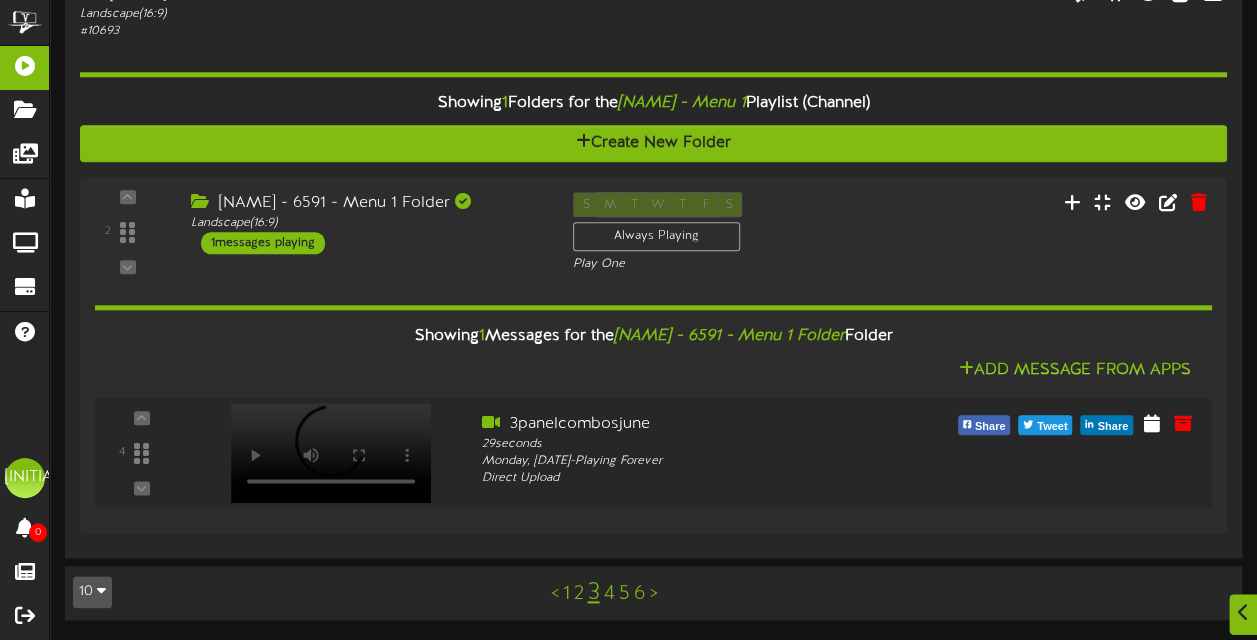 scroll, scrollTop: 952, scrollLeft: 0, axis: vertical 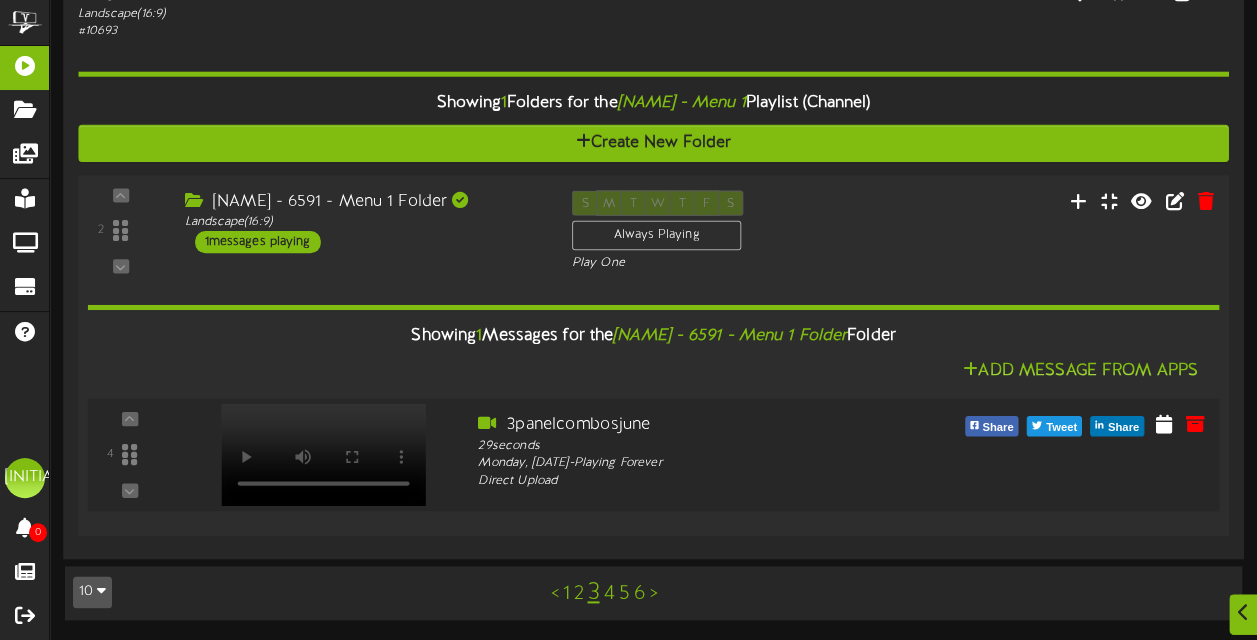 click at bounding box center [323, 454] 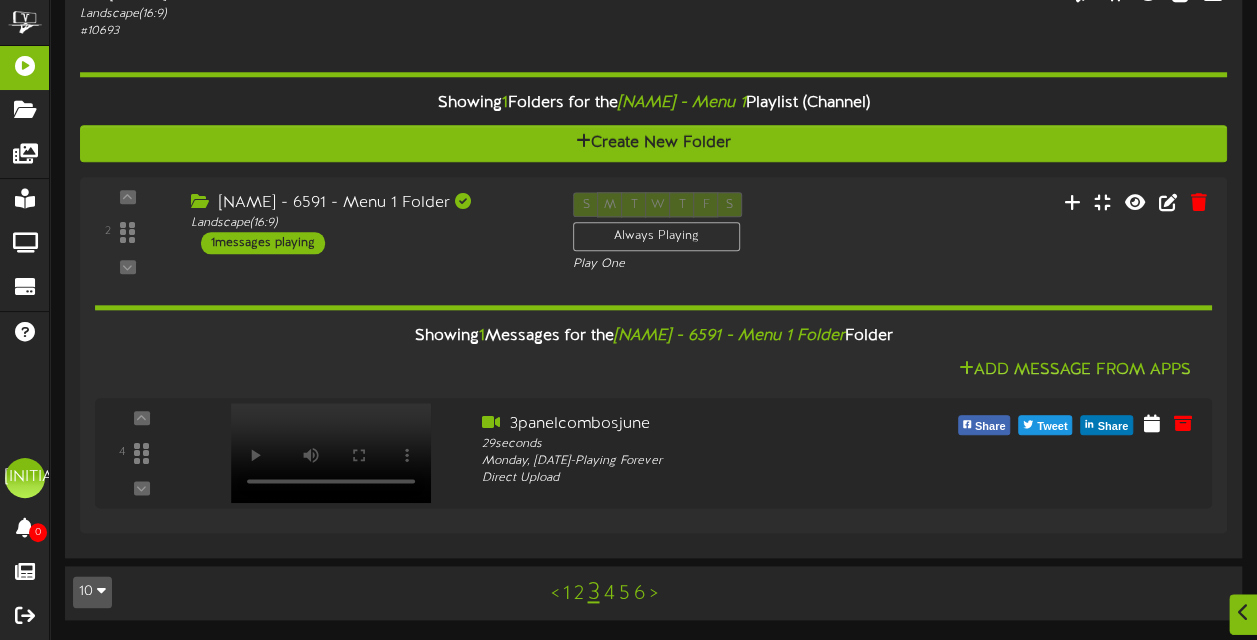 click on "4" at bounding box center [608, 594] 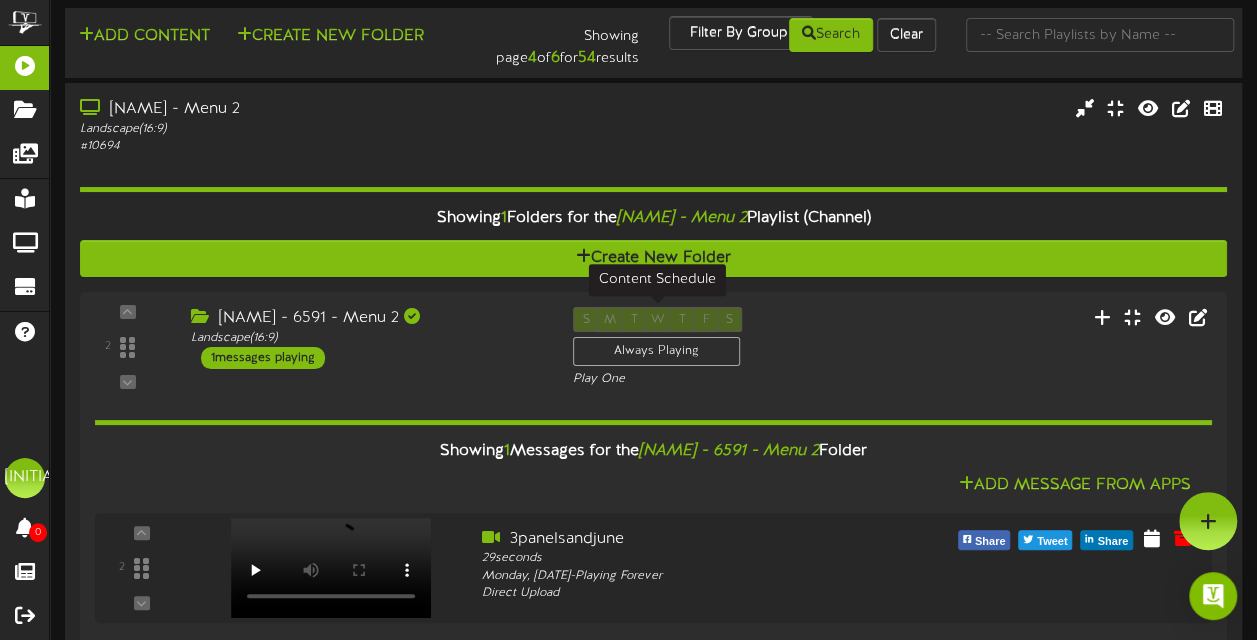 scroll, scrollTop: 0, scrollLeft: 0, axis: both 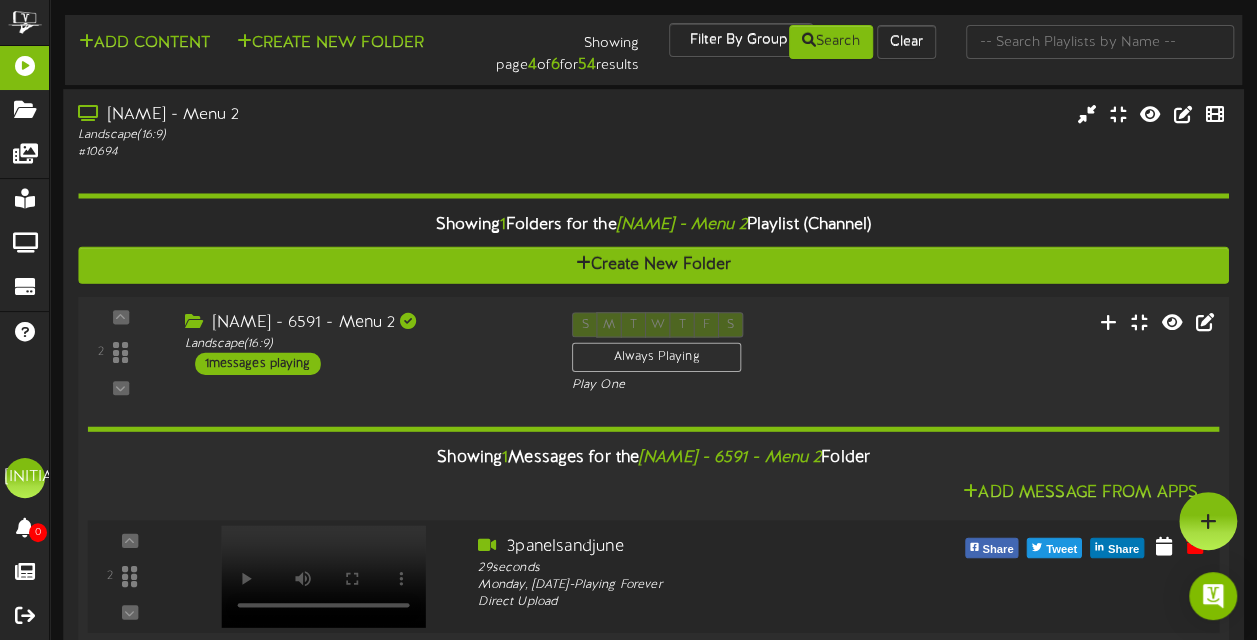 click at bounding box center (323, 576) 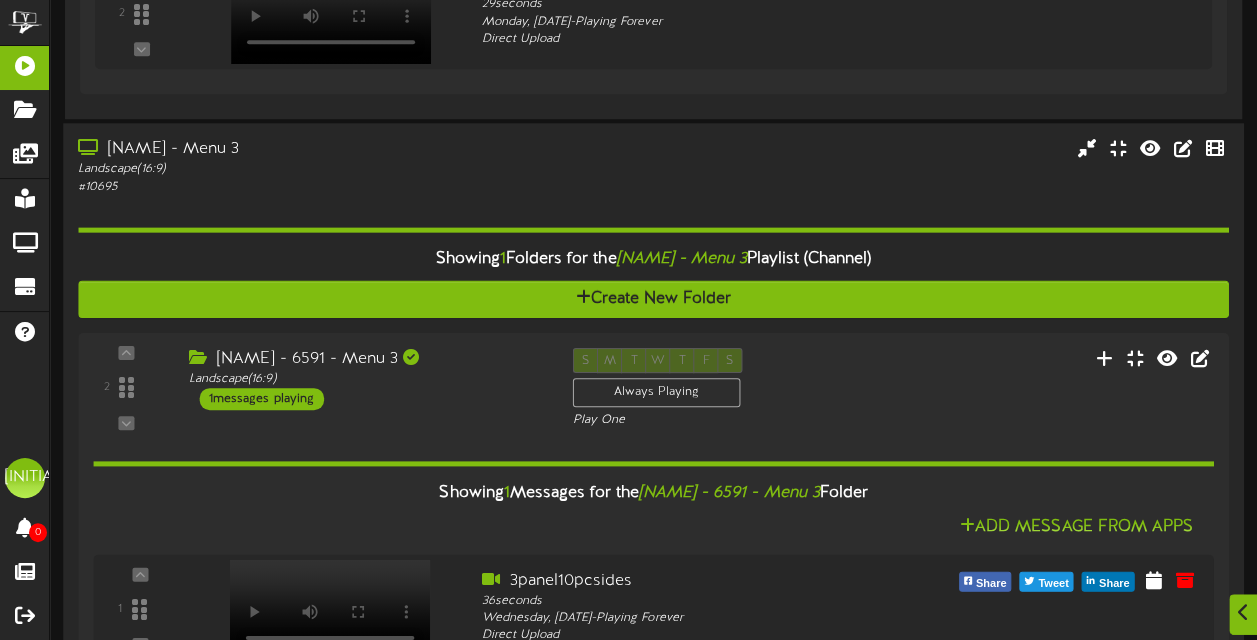 scroll, scrollTop: 592, scrollLeft: 0, axis: vertical 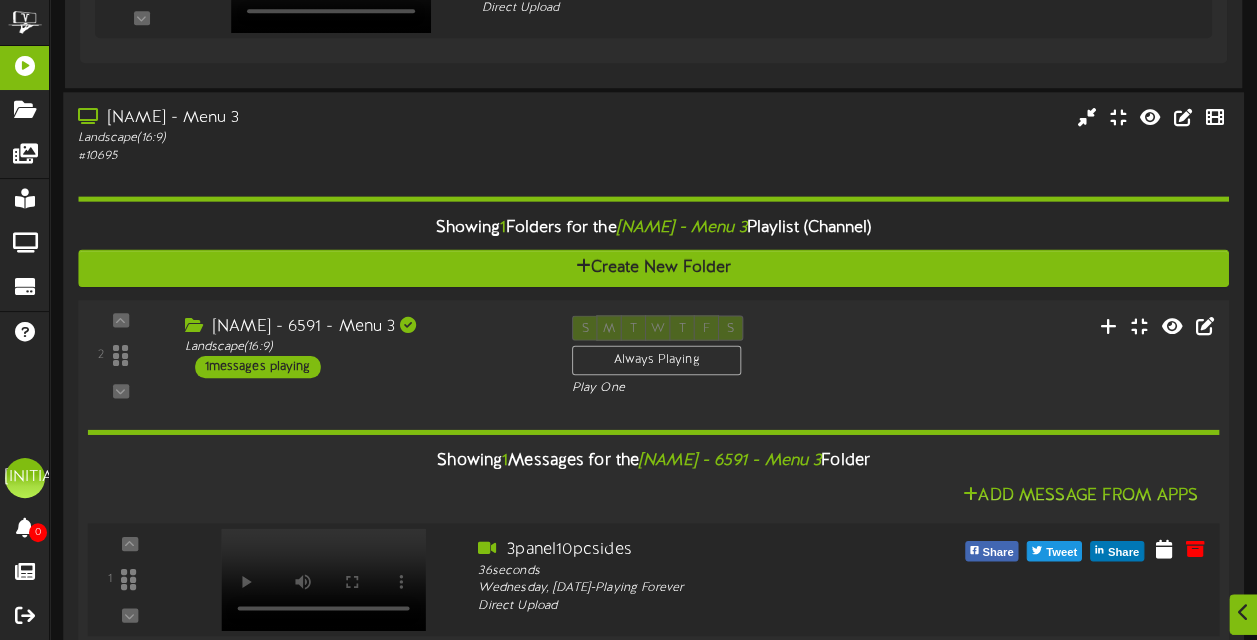 click at bounding box center (323, 579) 